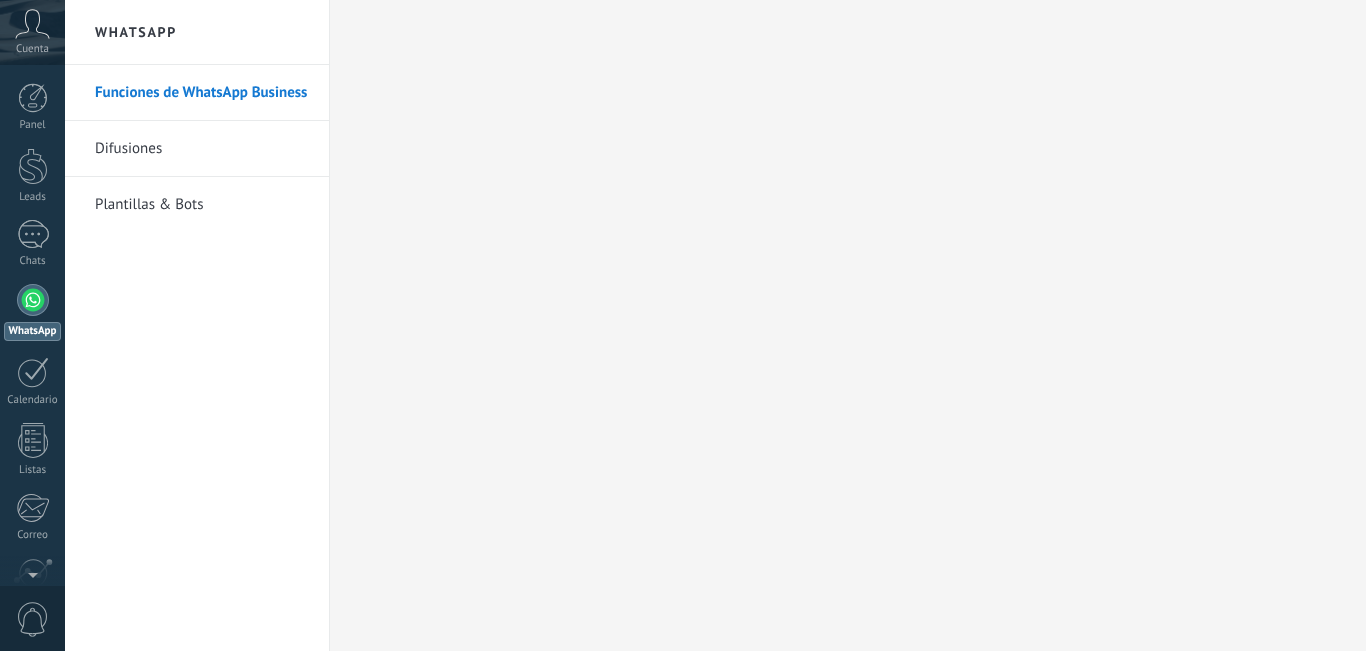 scroll, scrollTop: 0, scrollLeft: 0, axis: both 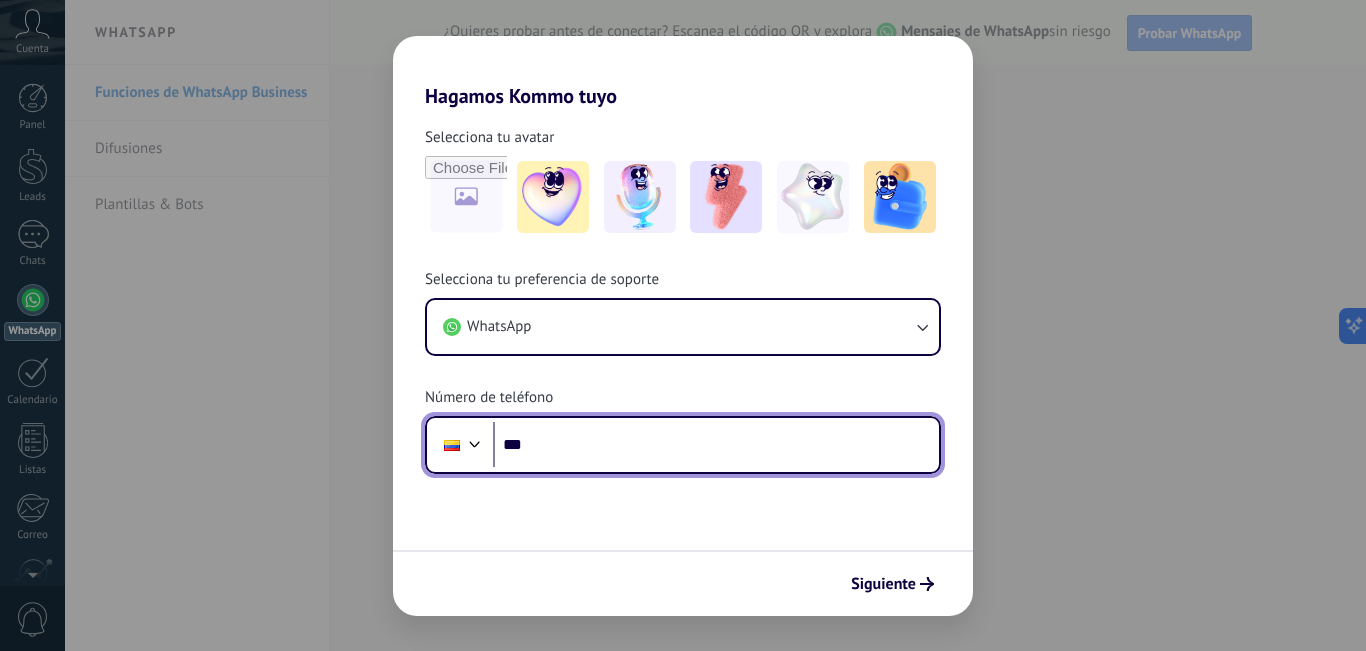 click on "***" at bounding box center (716, 445) 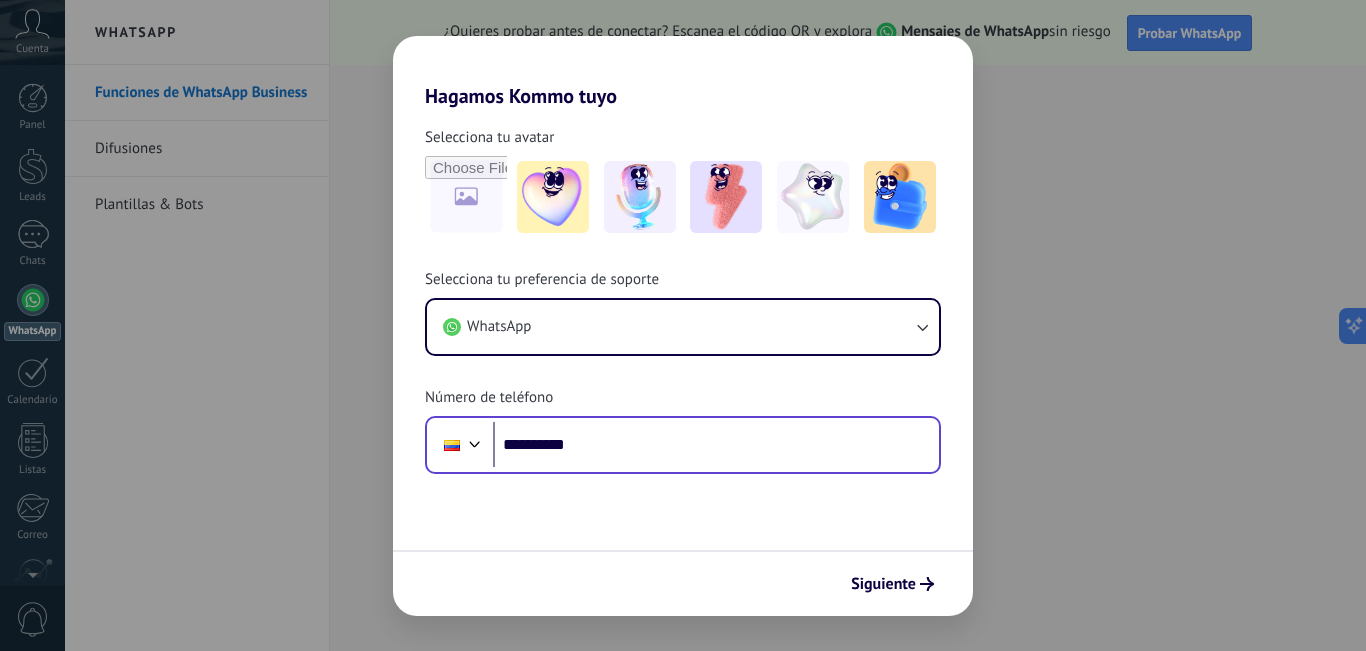 scroll, scrollTop: 0, scrollLeft: 0, axis: both 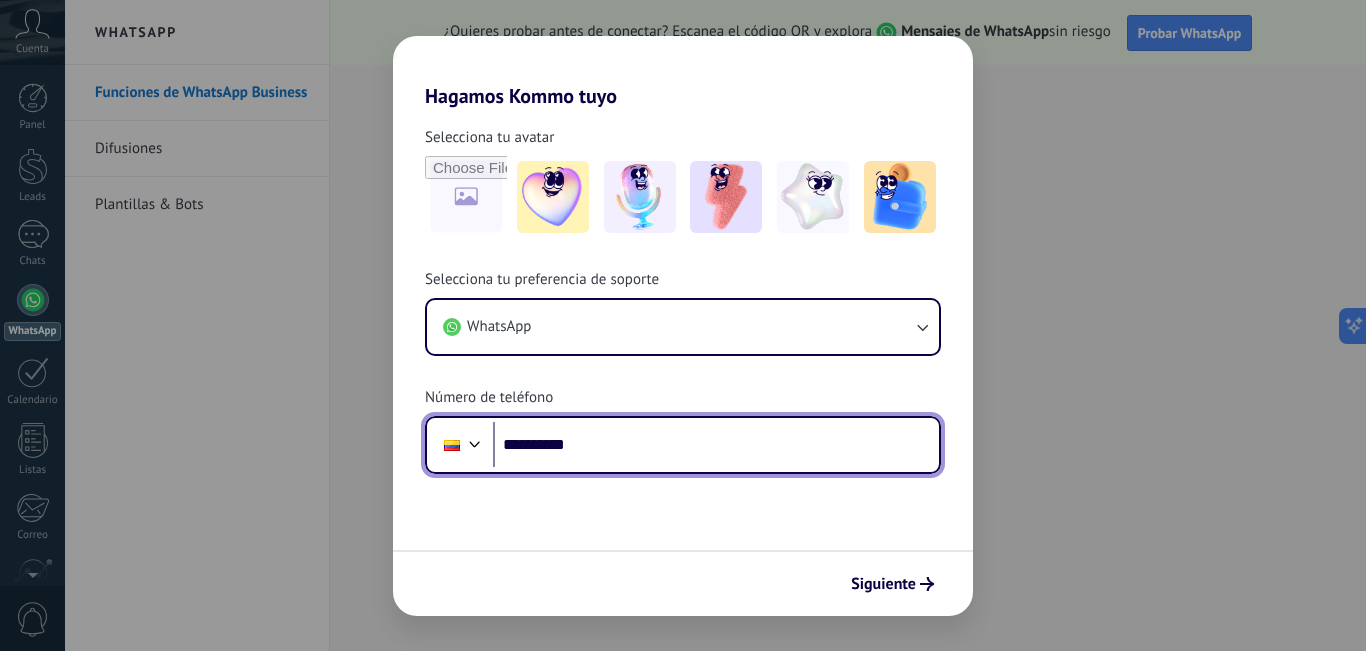 click on "**********" at bounding box center [716, 445] 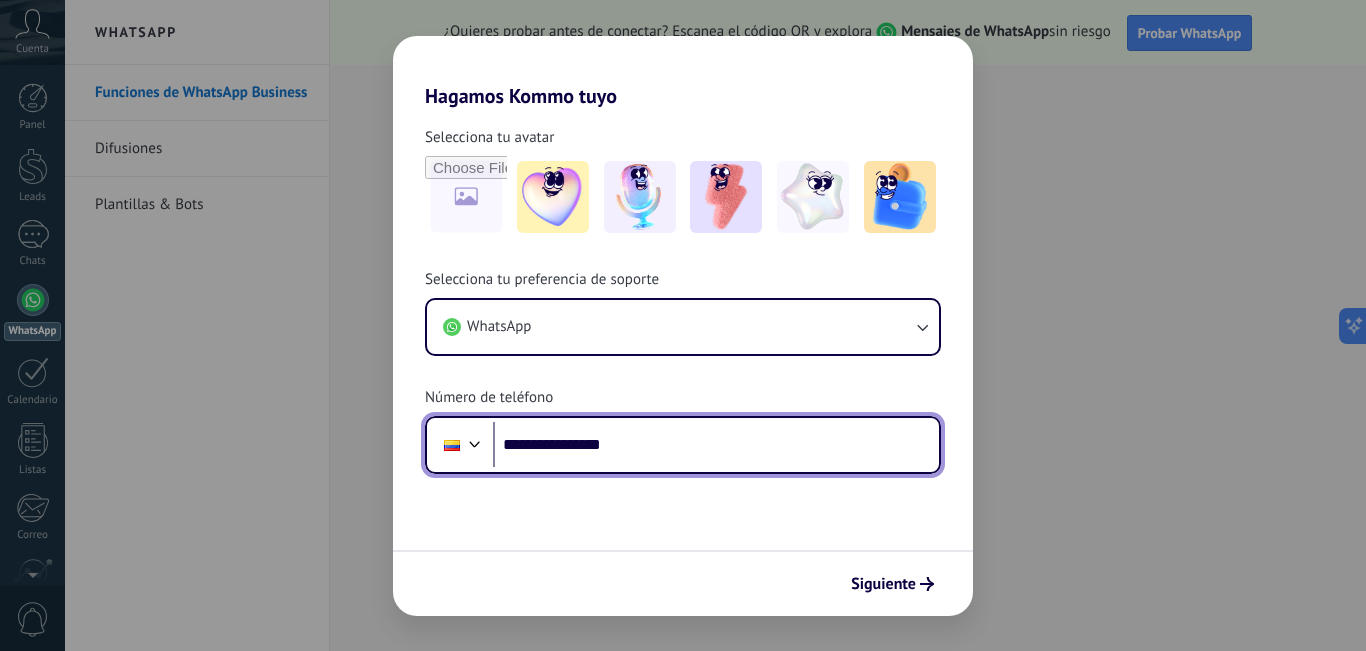 type on "**********" 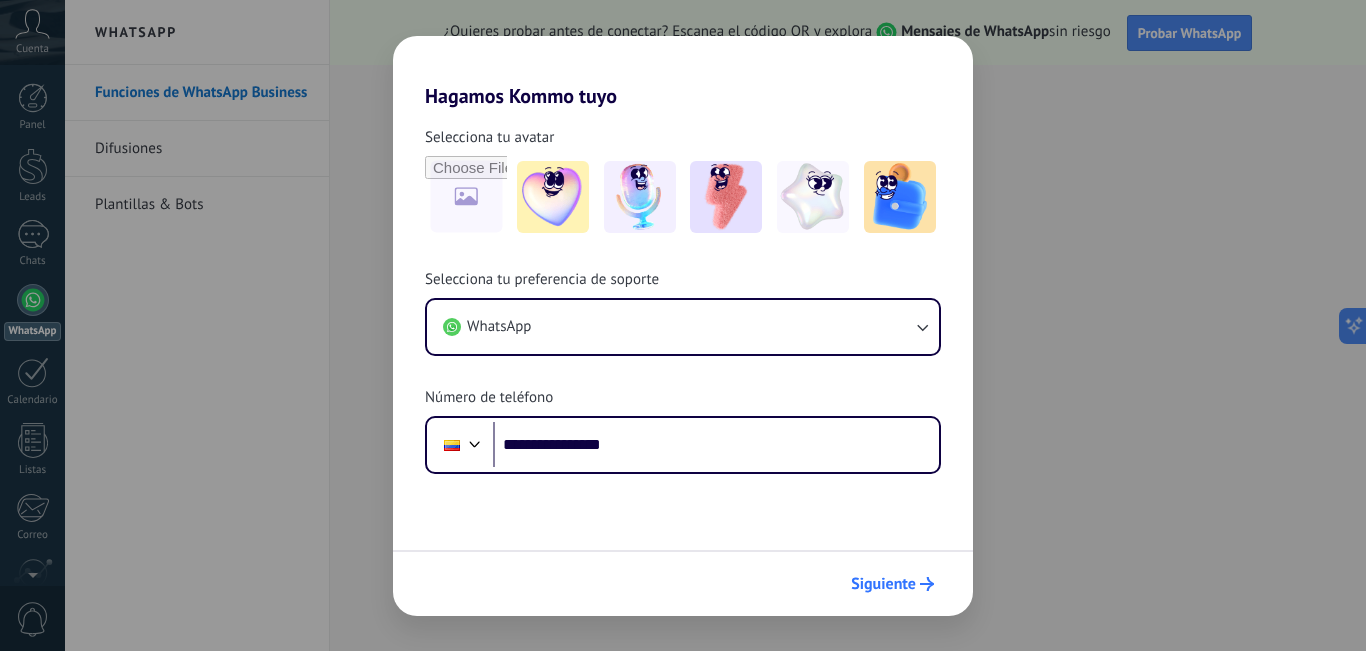 click on "Siguiente" at bounding box center [883, 584] 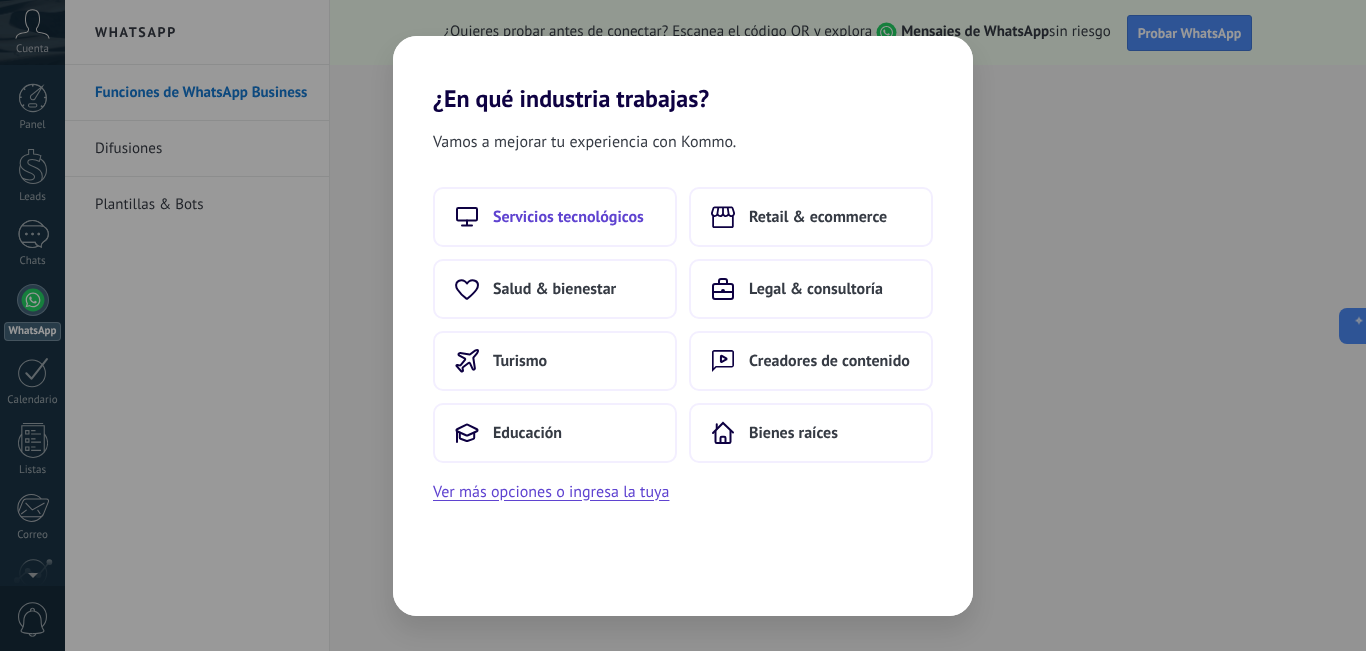 click on "Servicios tecnológicos" at bounding box center [568, 217] 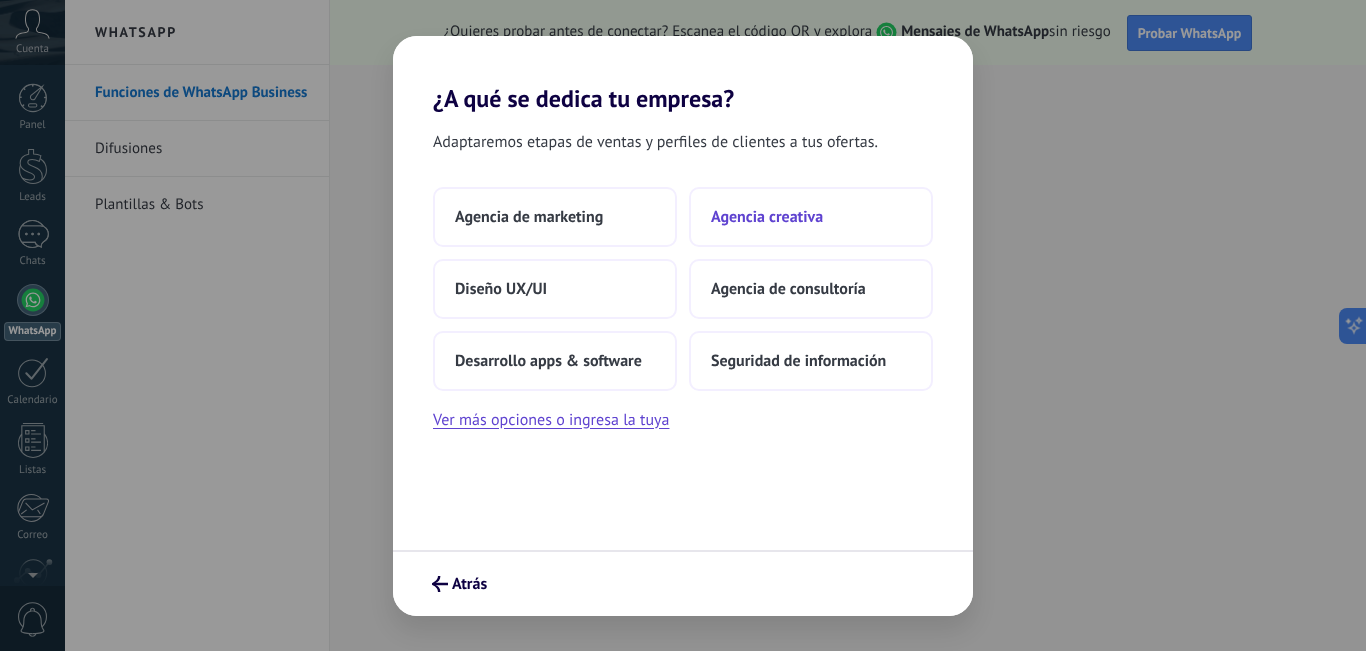 click on "Agencia creativa" at bounding box center (529, 217) 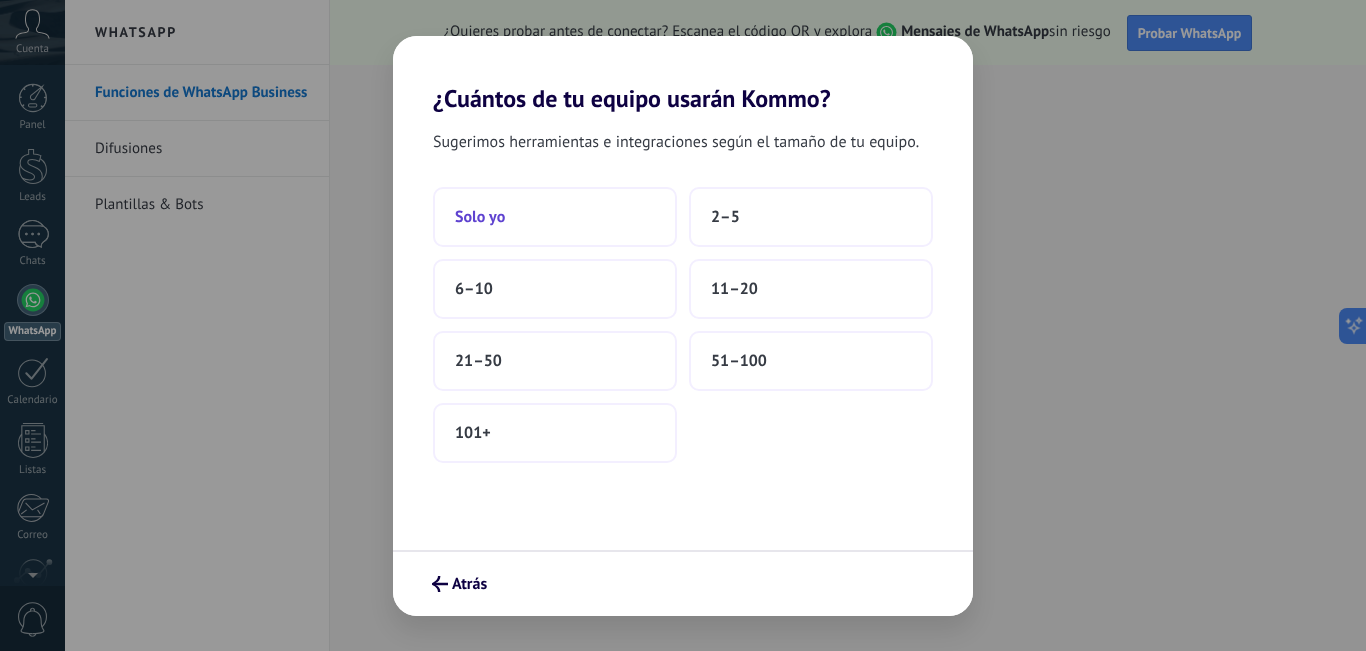click on "Solo yo" at bounding box center [555, 217] 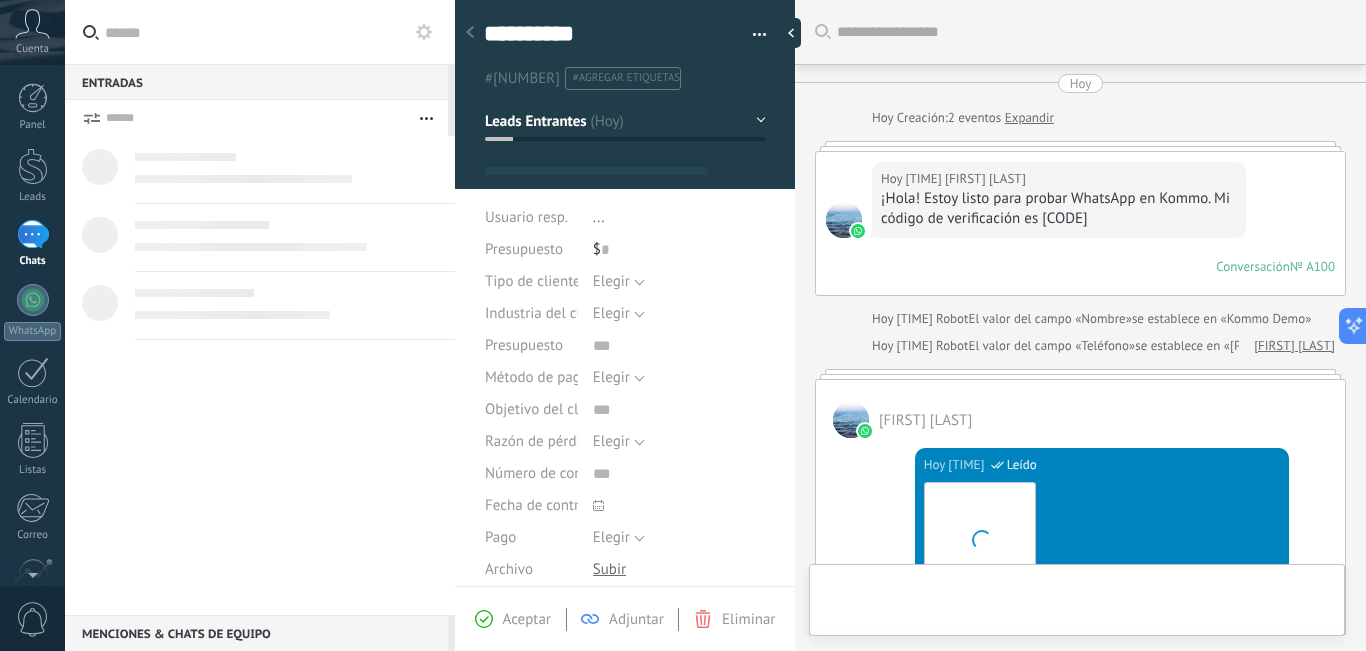 scroll, scrollTop: 811, scrollLeft: 0, axis: vertical 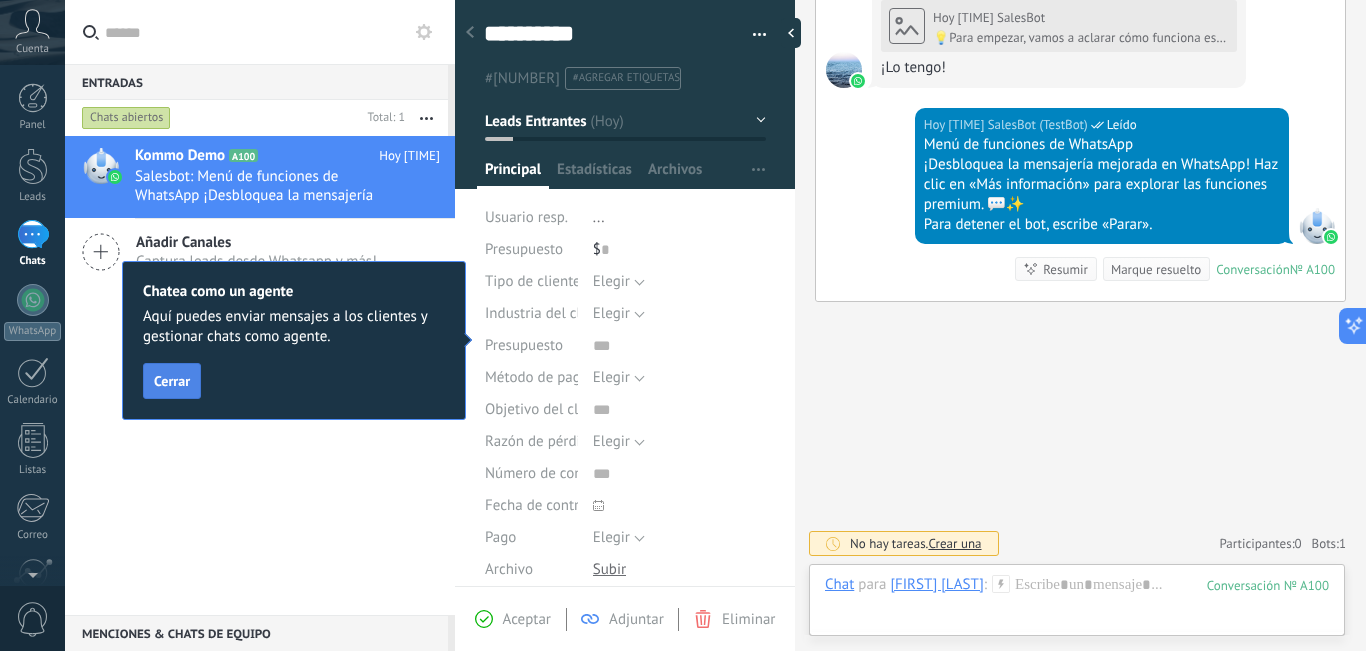 click on "Cerrar" at bounding box center [172, 381] 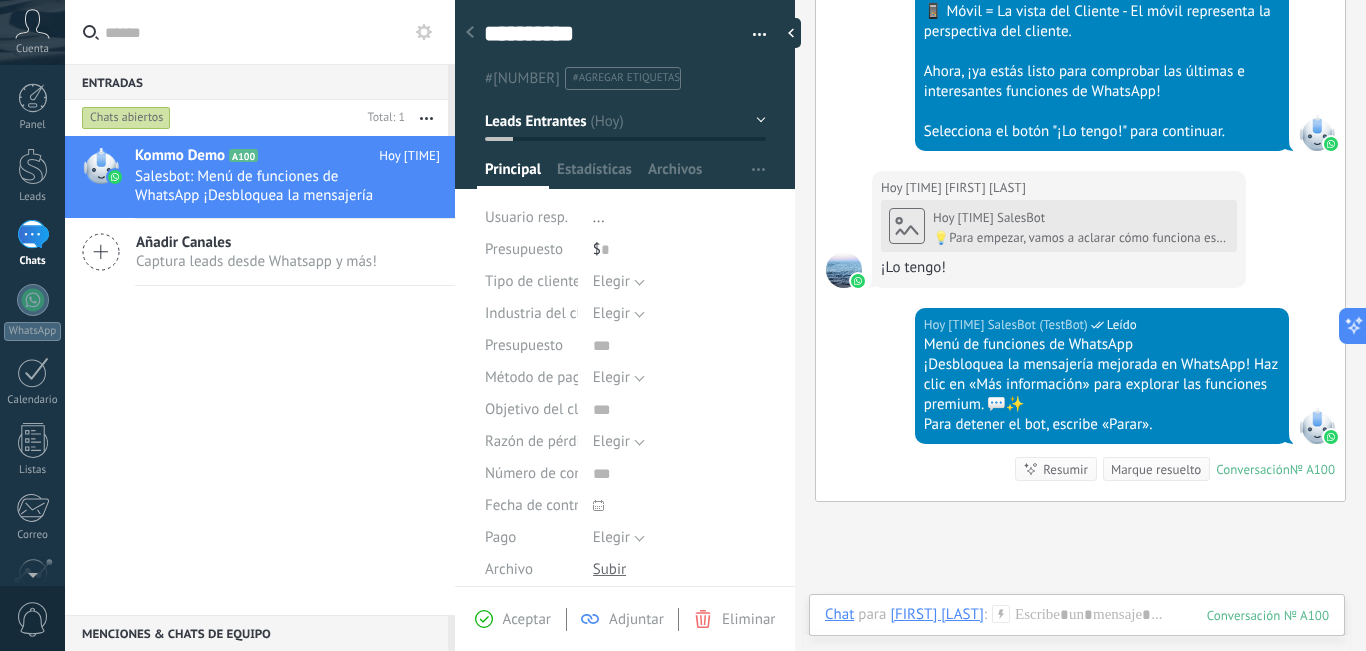 scroll, scrollTop: 1104, scrollLeft: 0, axis: vertical 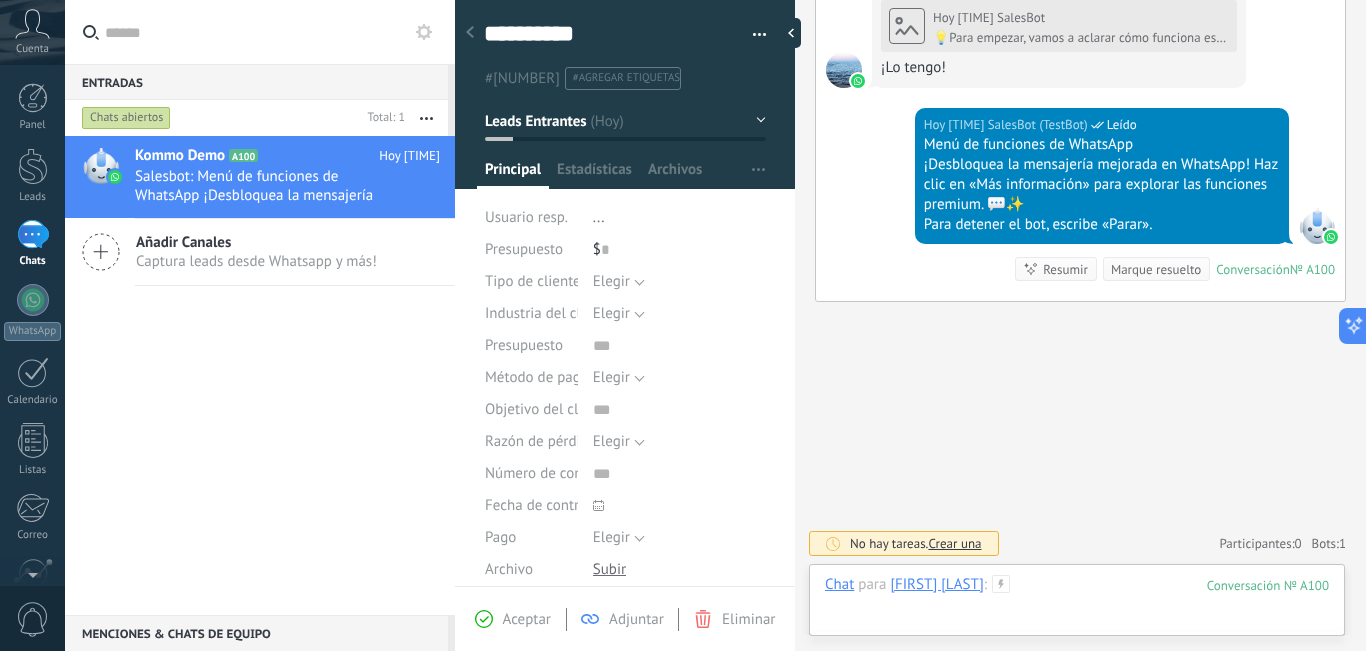 click at bounding box center [1077, 605] 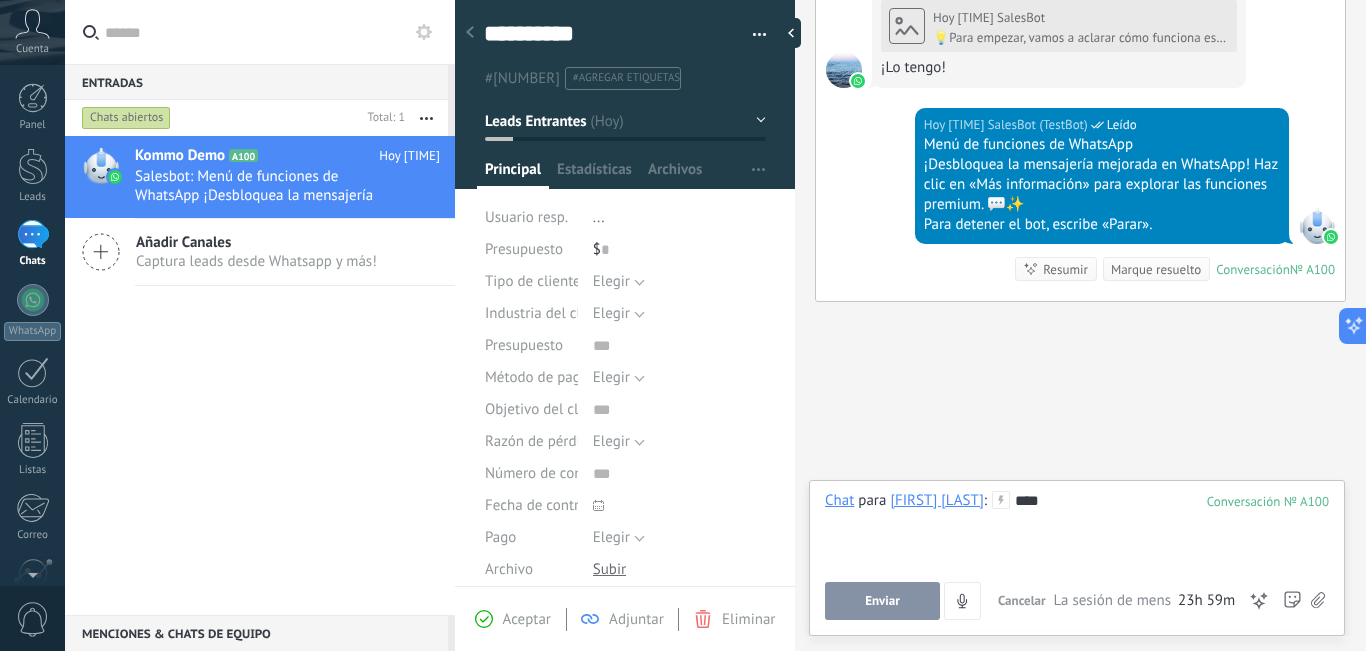 click on "Enviar" at bounding box center [882, 601] 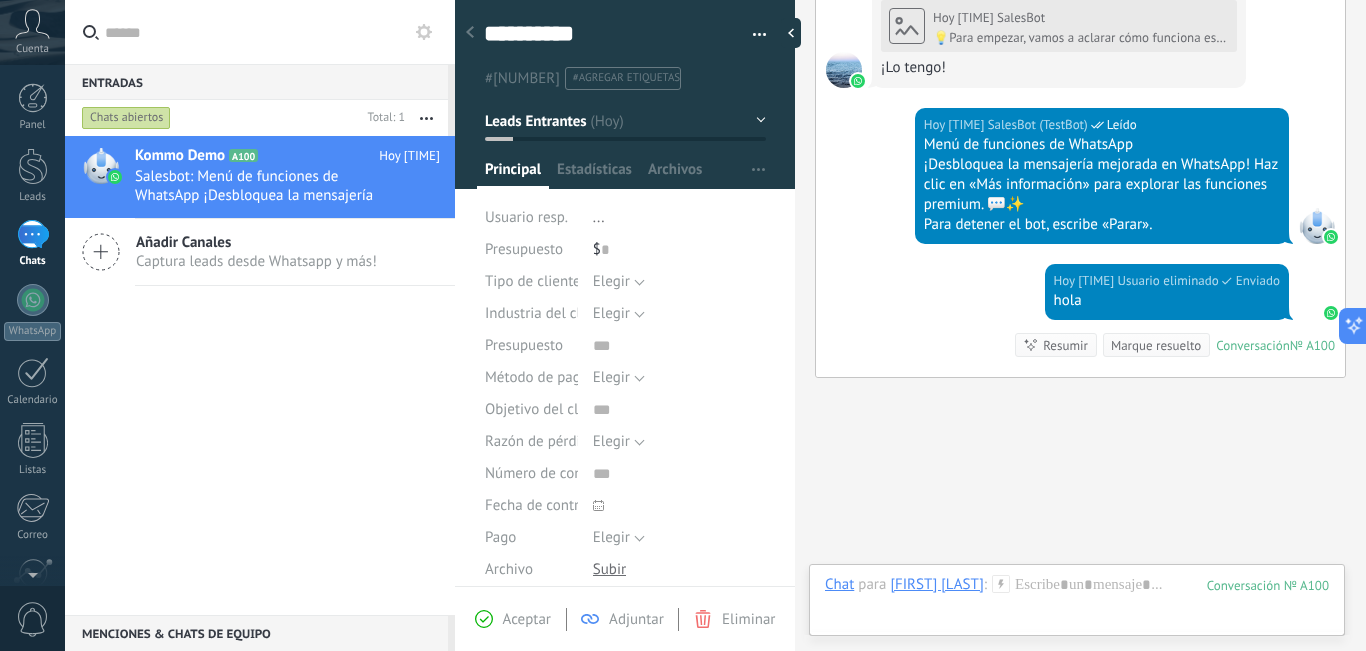scroll, scrollTop: 1180, scrollLeft: 0, axis: vertical 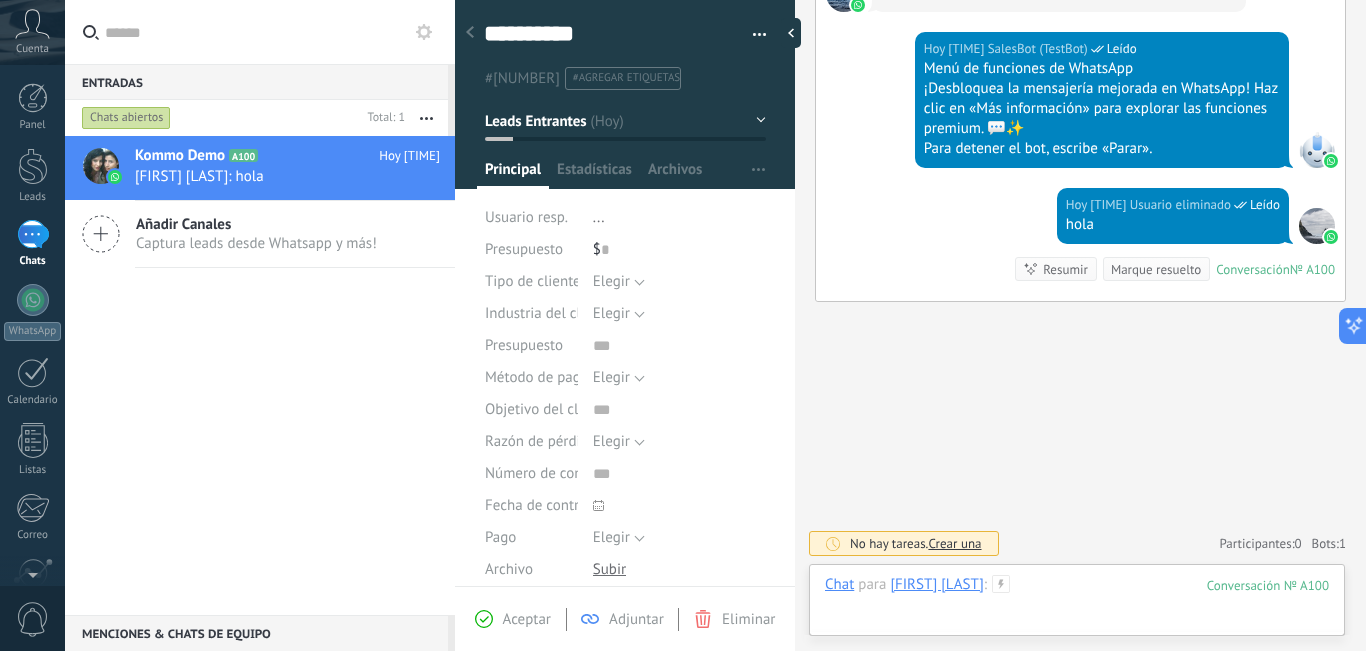 click at bounding box center [1077, 605] 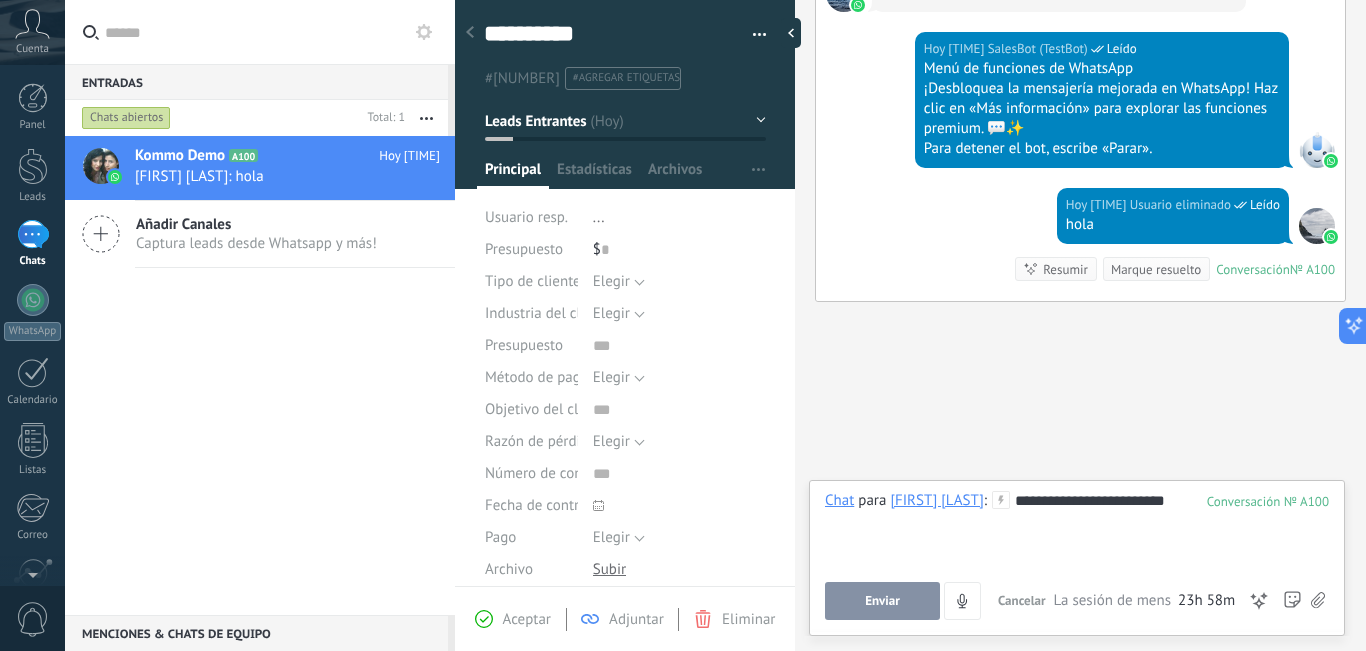 click on "Enviar" at bounding box center (882, 601) 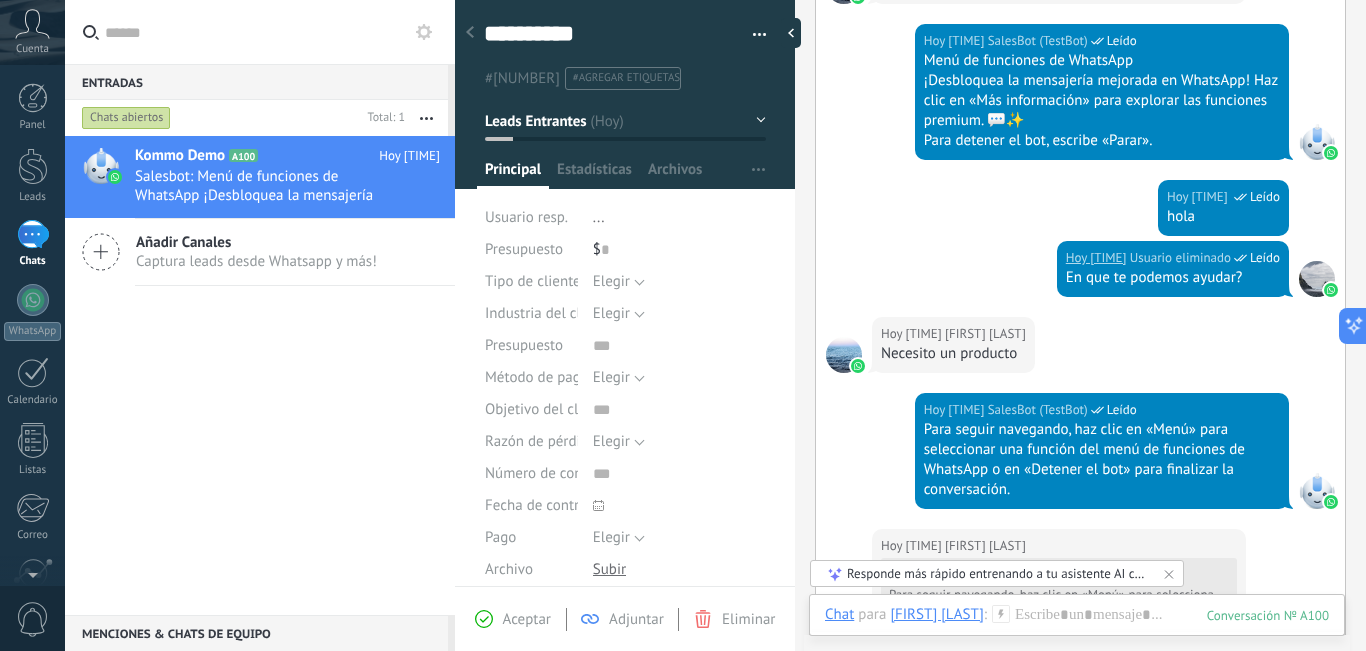 scroll, scrollTop: 1145, scrollLeft: 0, axis: vertical 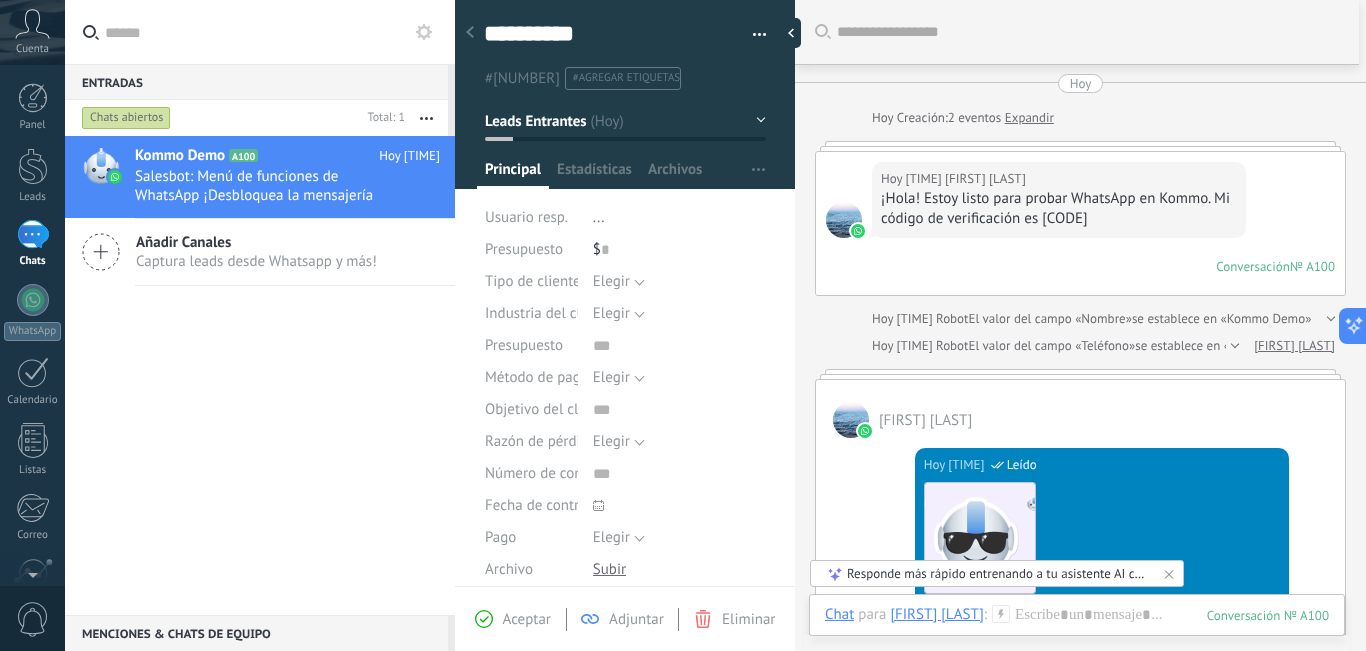 click on "#agregar etiquetas" at bounding box center [626, 78] 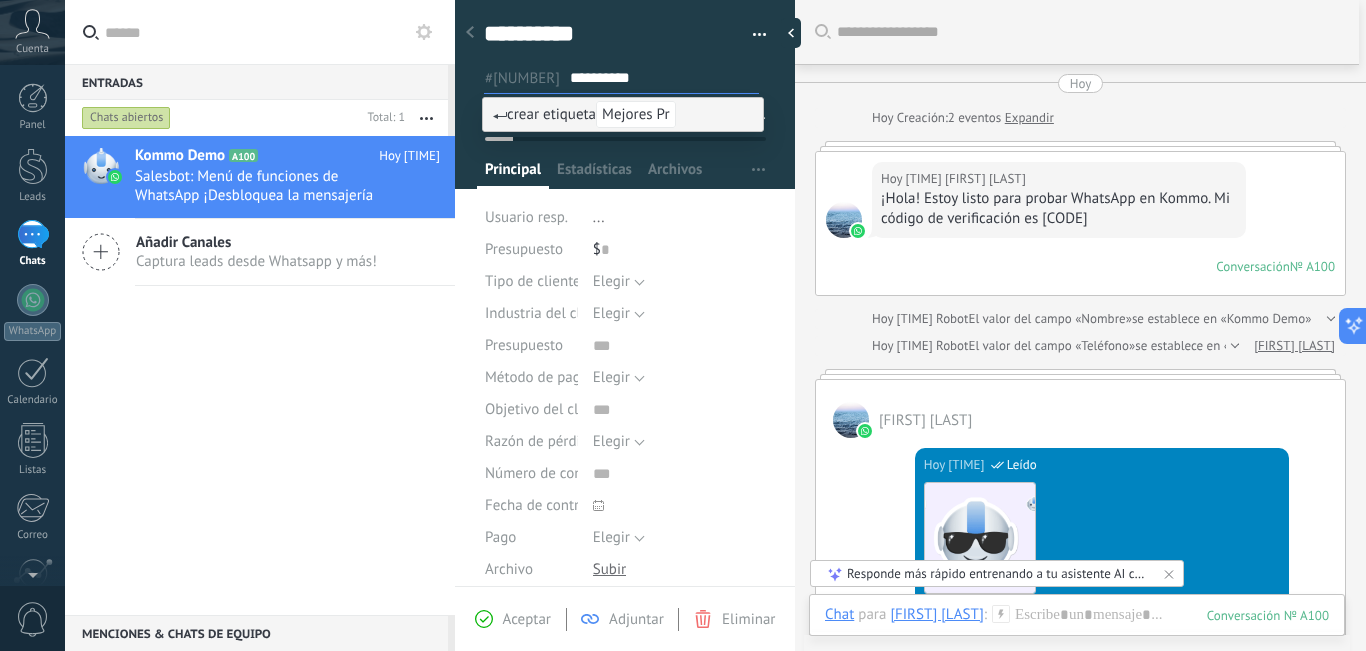 type on "**********" 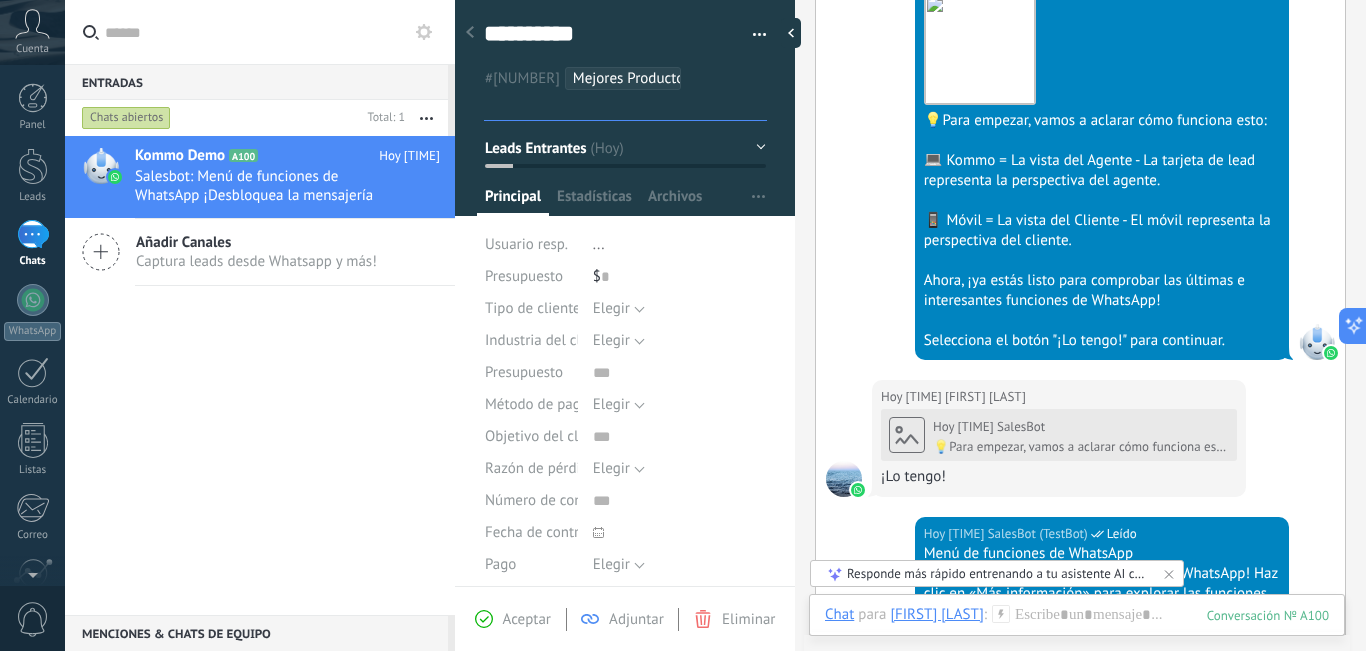 scroll, scrollTop: 700, scrollLeft: 0, axis: vertical 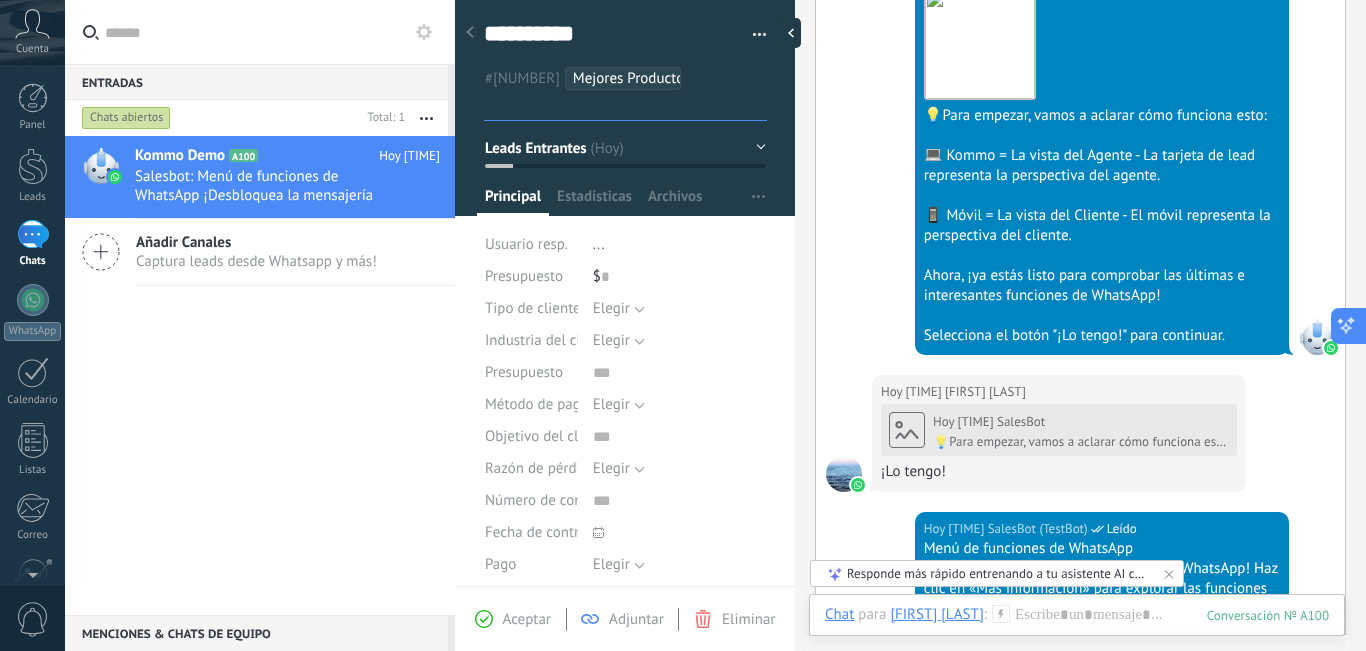 click at bounding box center (1346, 325) 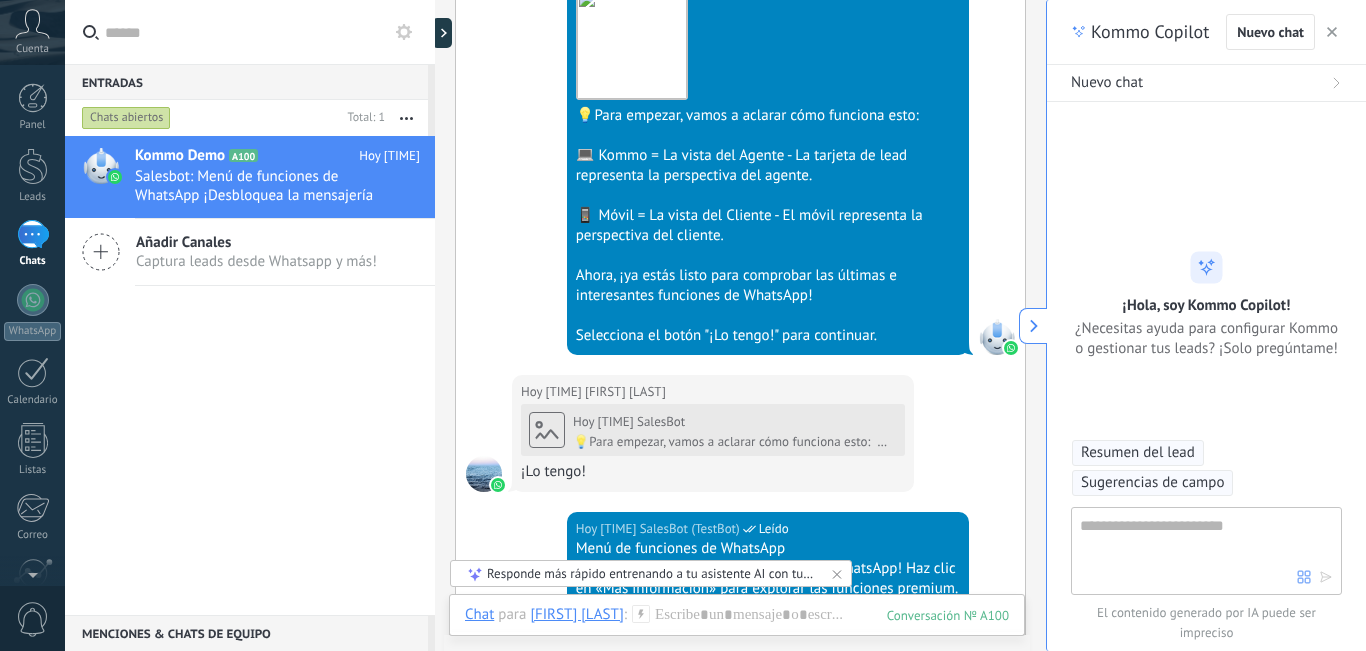 click at bounding box center [1332, 32] 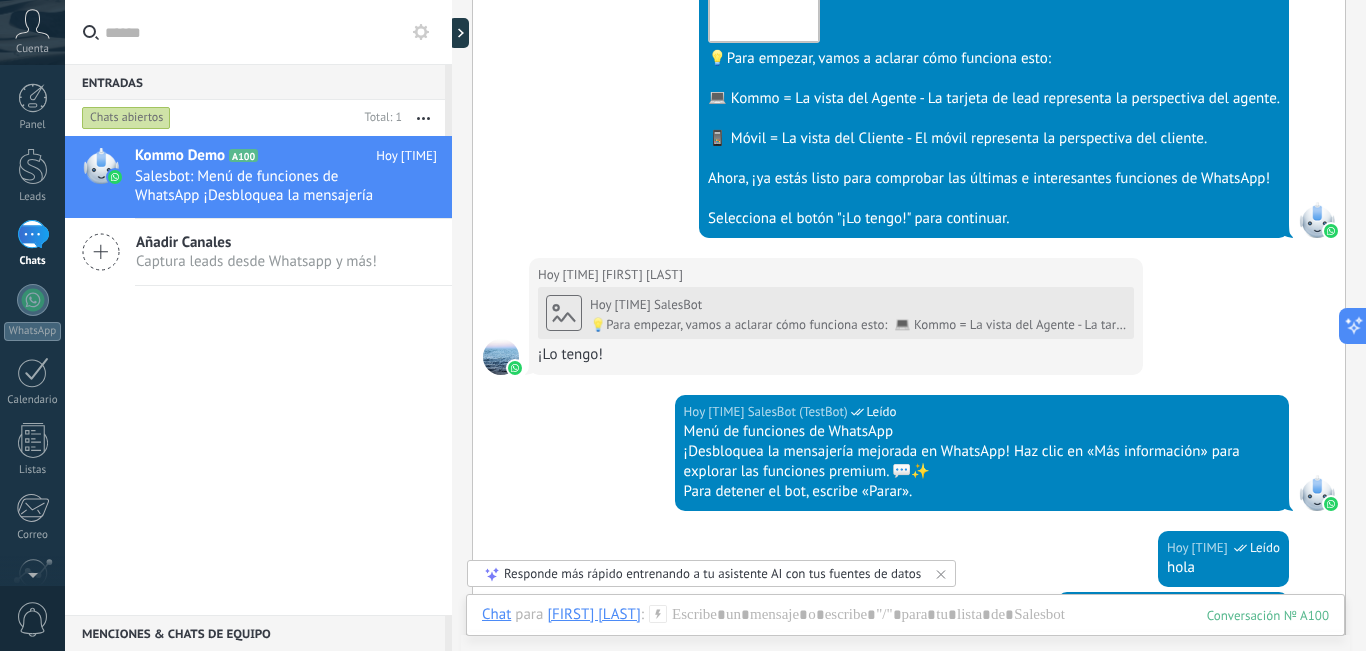 scroll, scrollTop: 60, scrollLeft: 0, axis: vertical 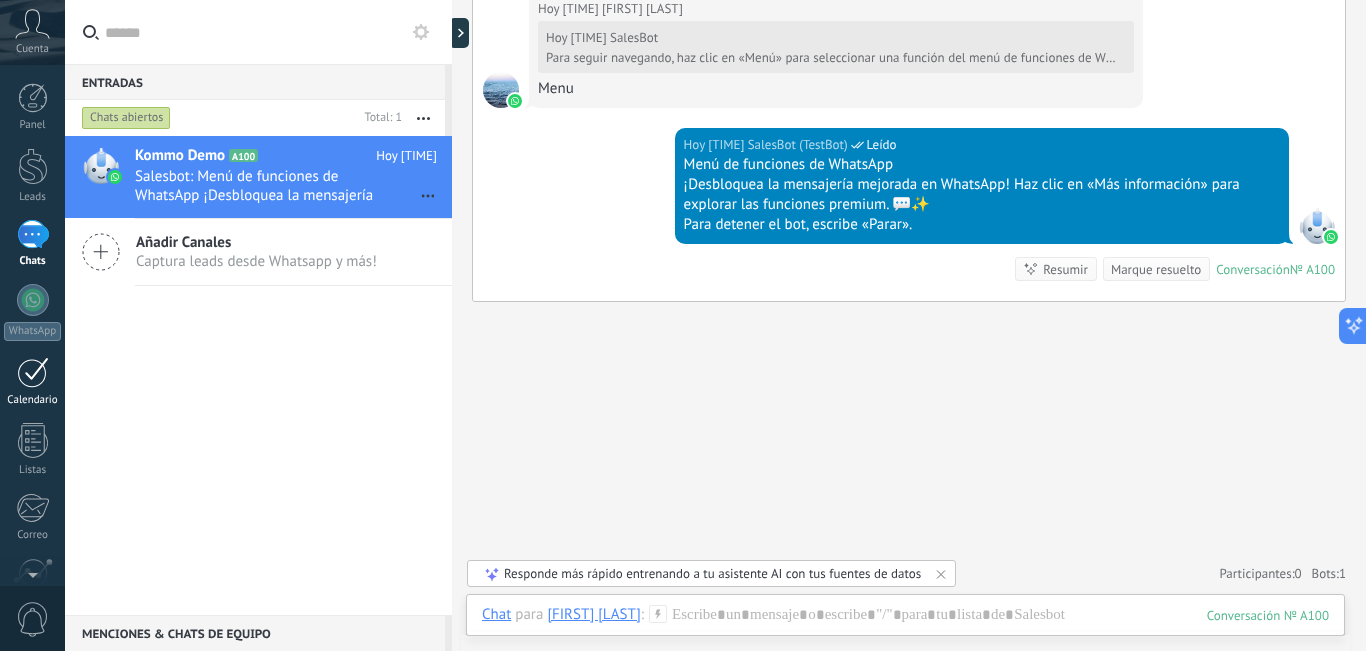 click at bounding box center [33, 372] 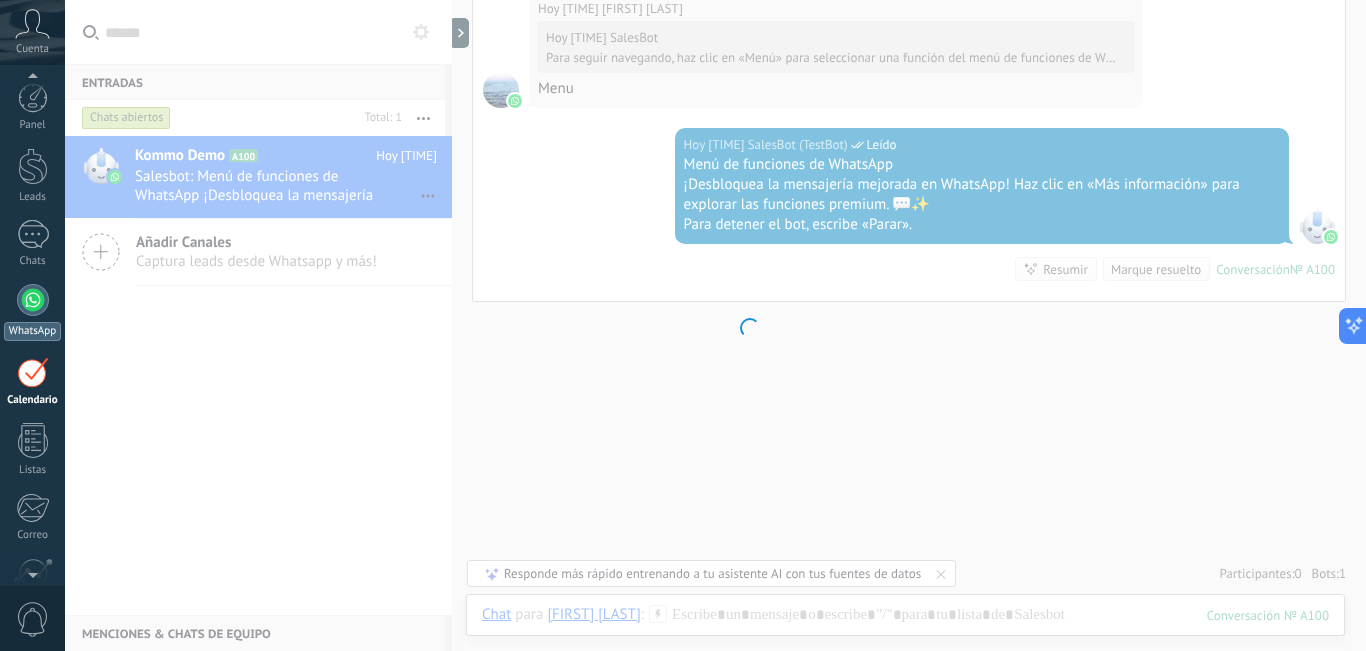 scroll, scrollTop: 58, scrollLeft: 0, axis: vertical 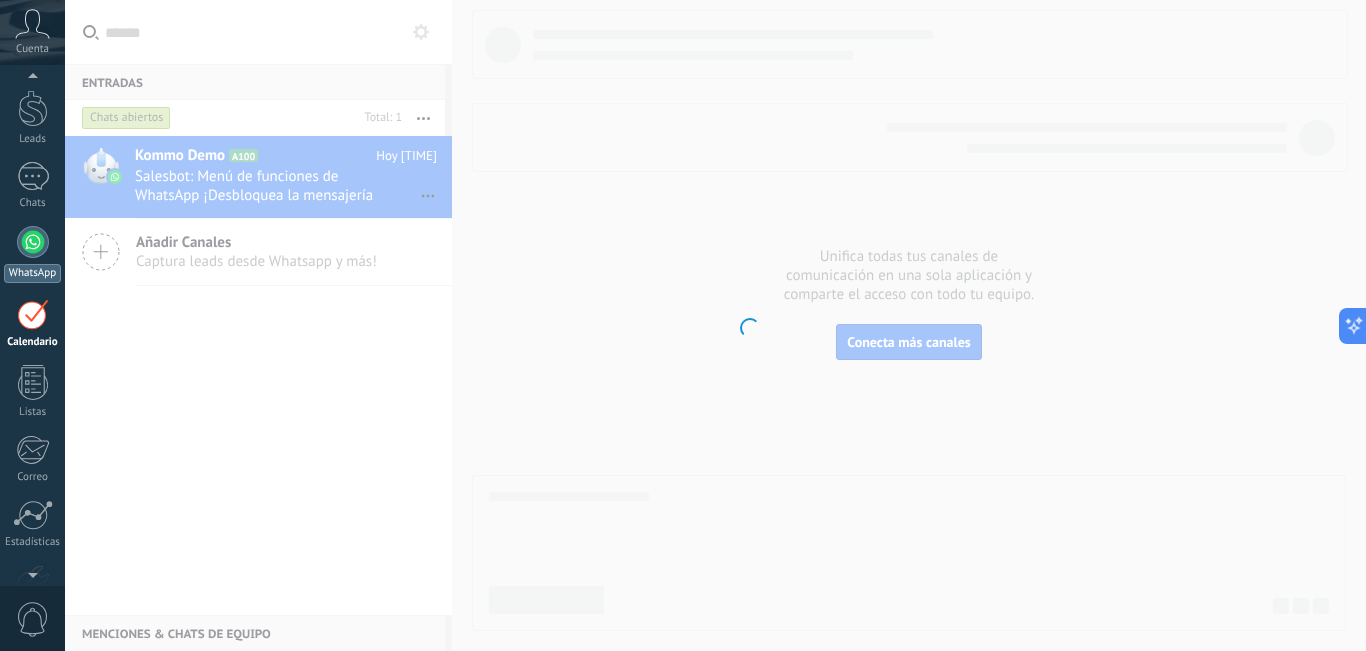 click at bounding box center (33, 242) 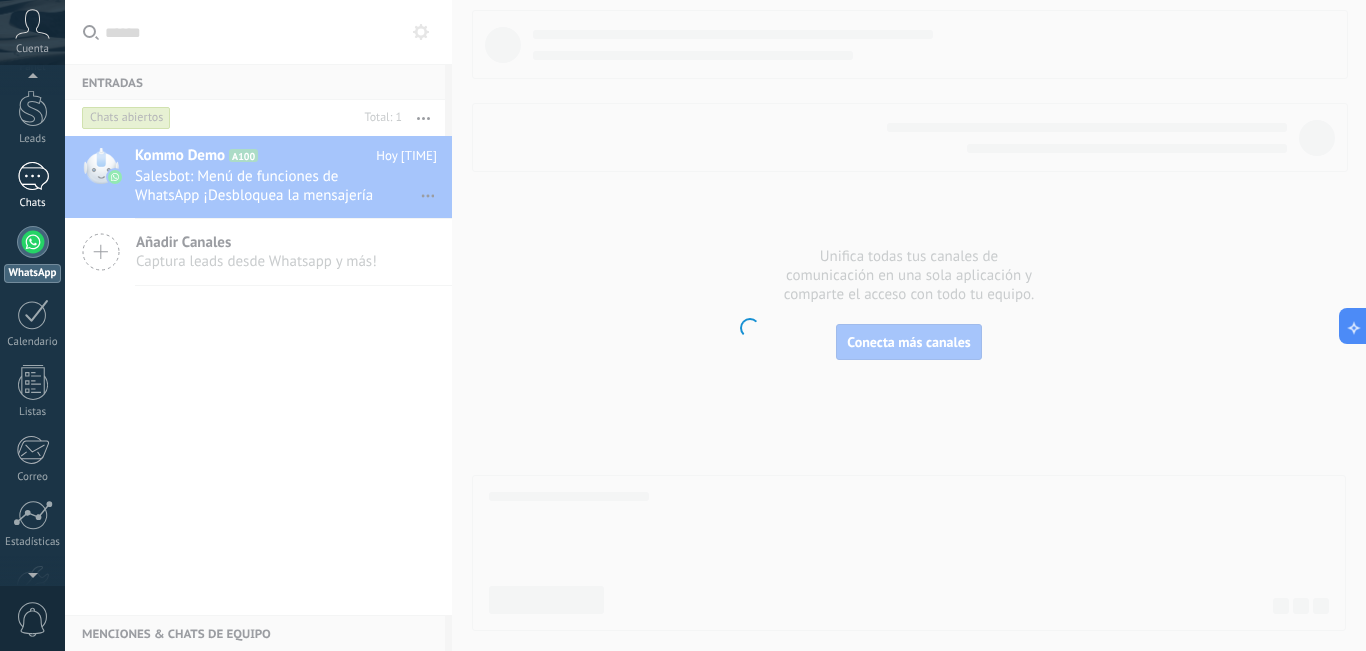 scroll, scrollTop: 0, scrollLeft: 0, axis: both 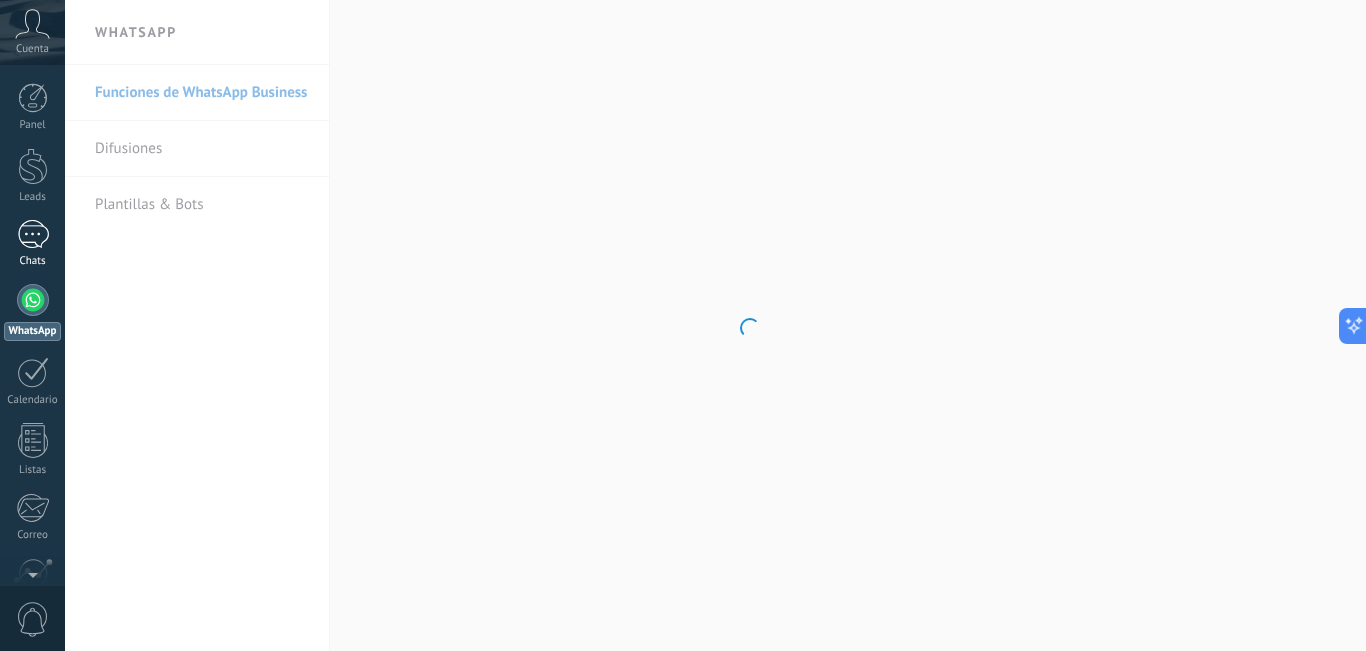 click on "1" at bounding box center (33, 234) 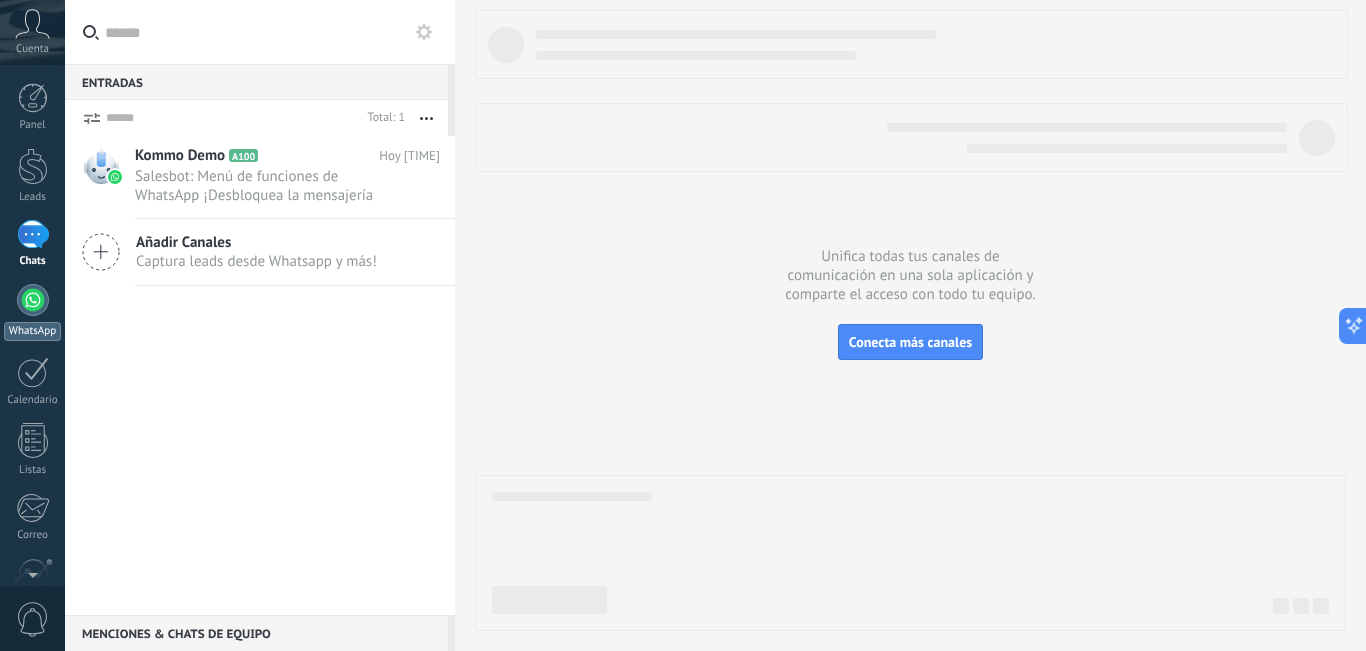 click at bounding box center [33, 300] 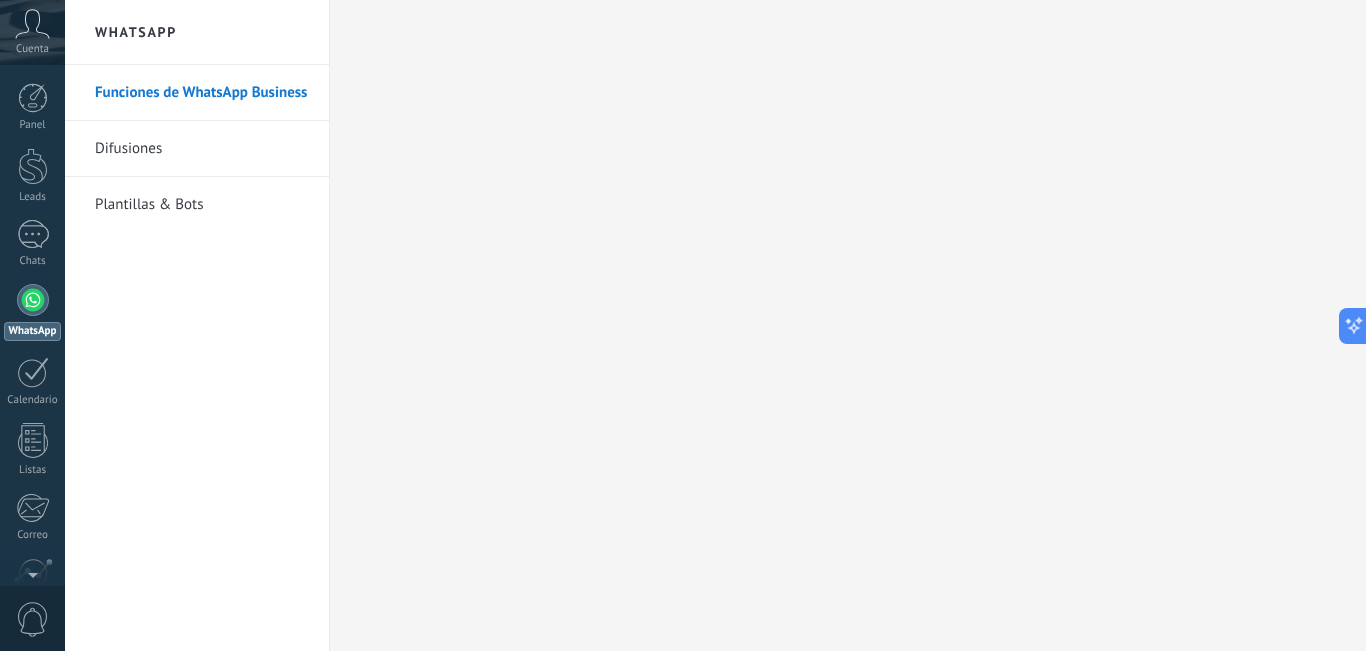 click at bounding box center [33, 300] 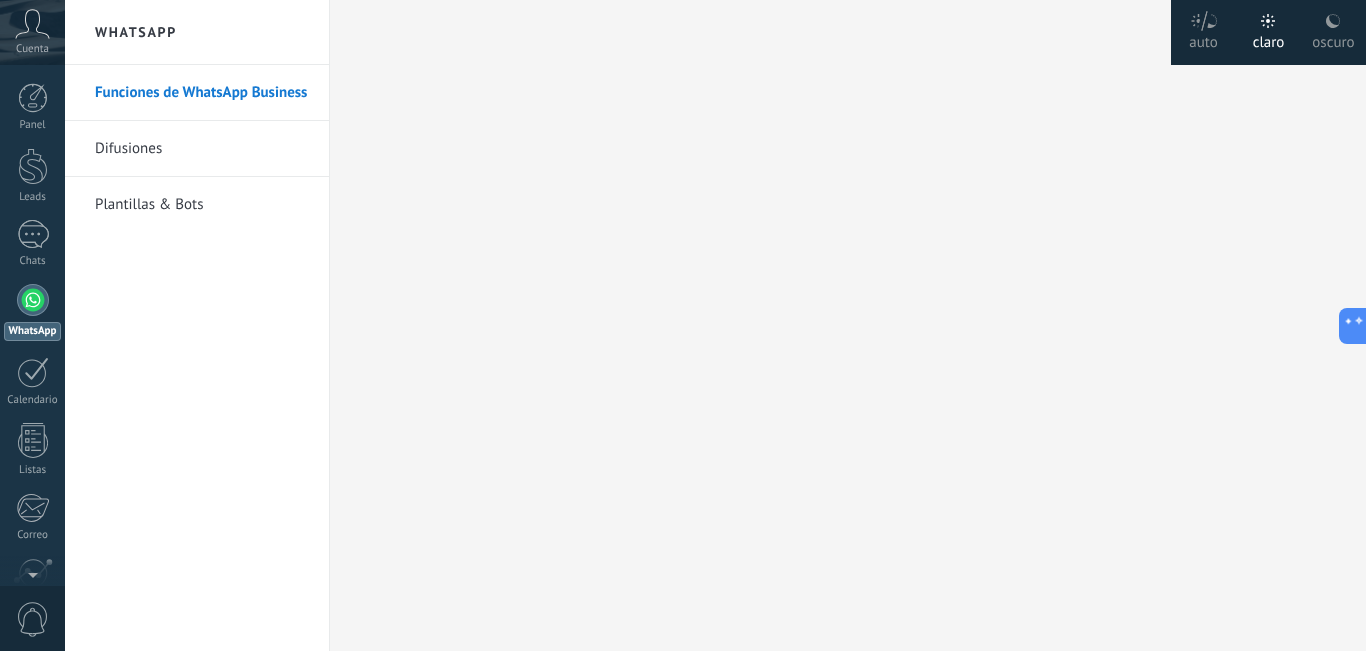 click on "Cuenta" at bounding box center [32, 49] 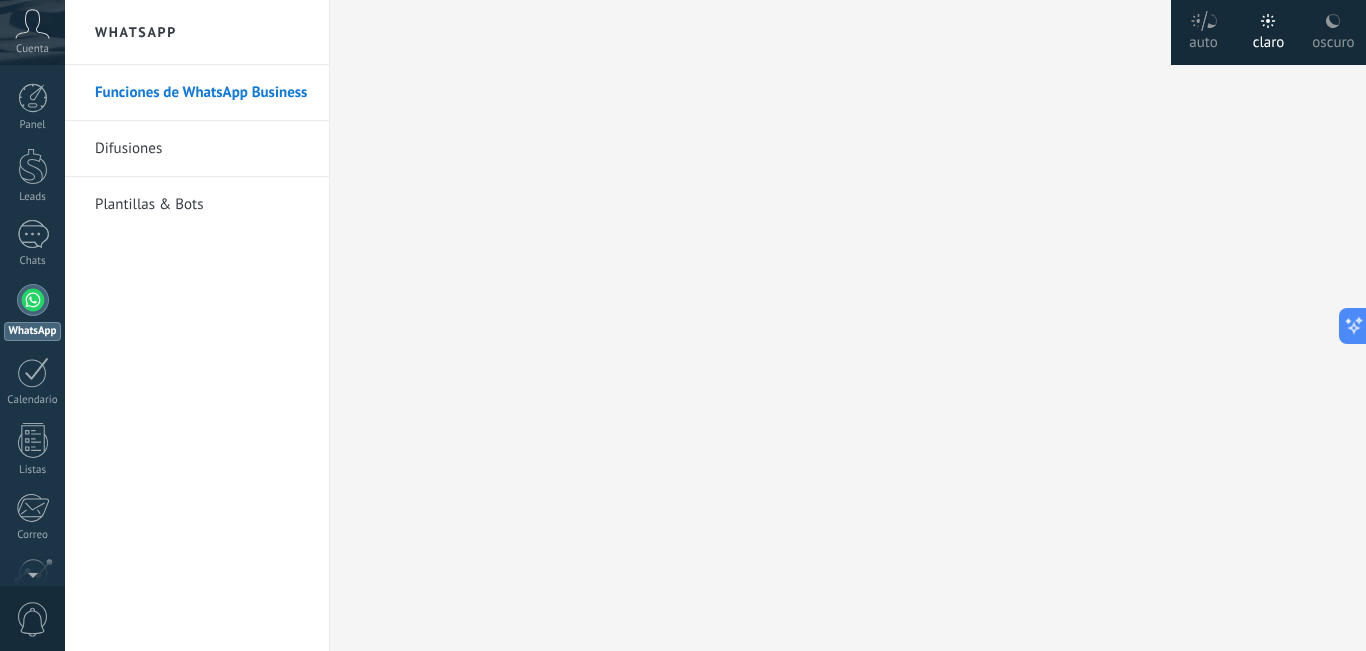 click on "Plantillas & Bots" at bounding box center [202, 205] 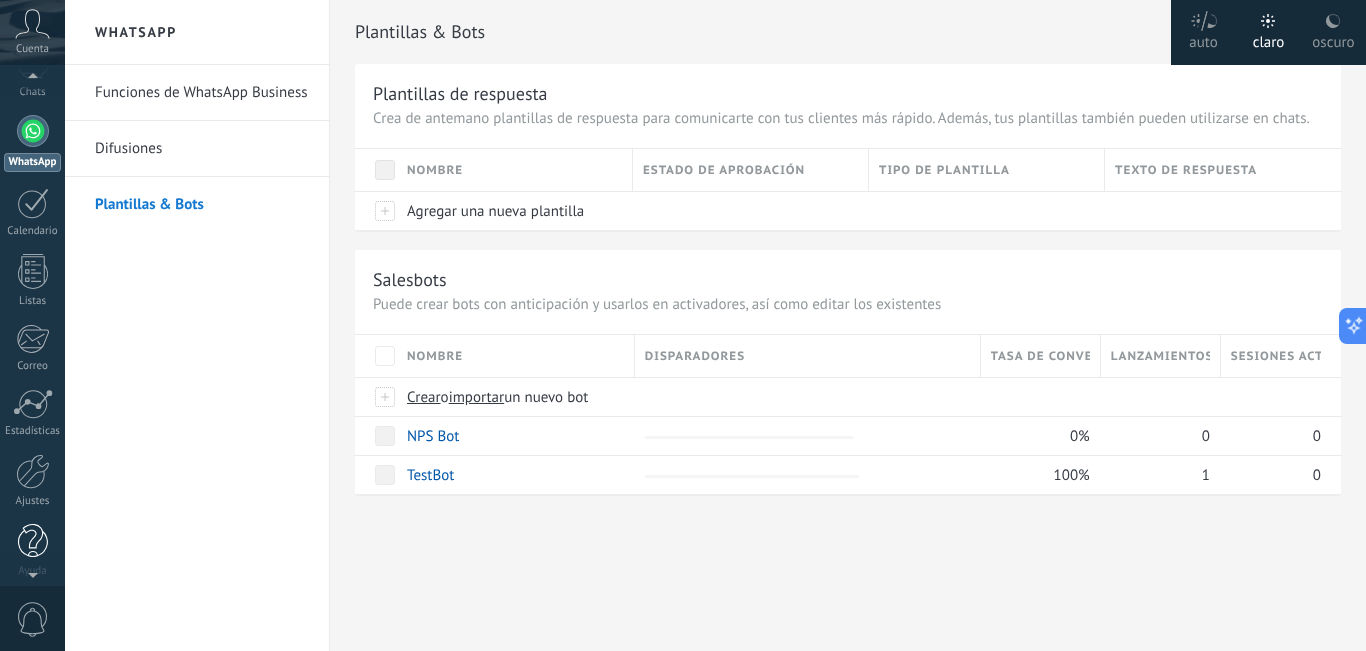 scroll, scrollTop: 181, scrollLeft: 0, axis: vertical 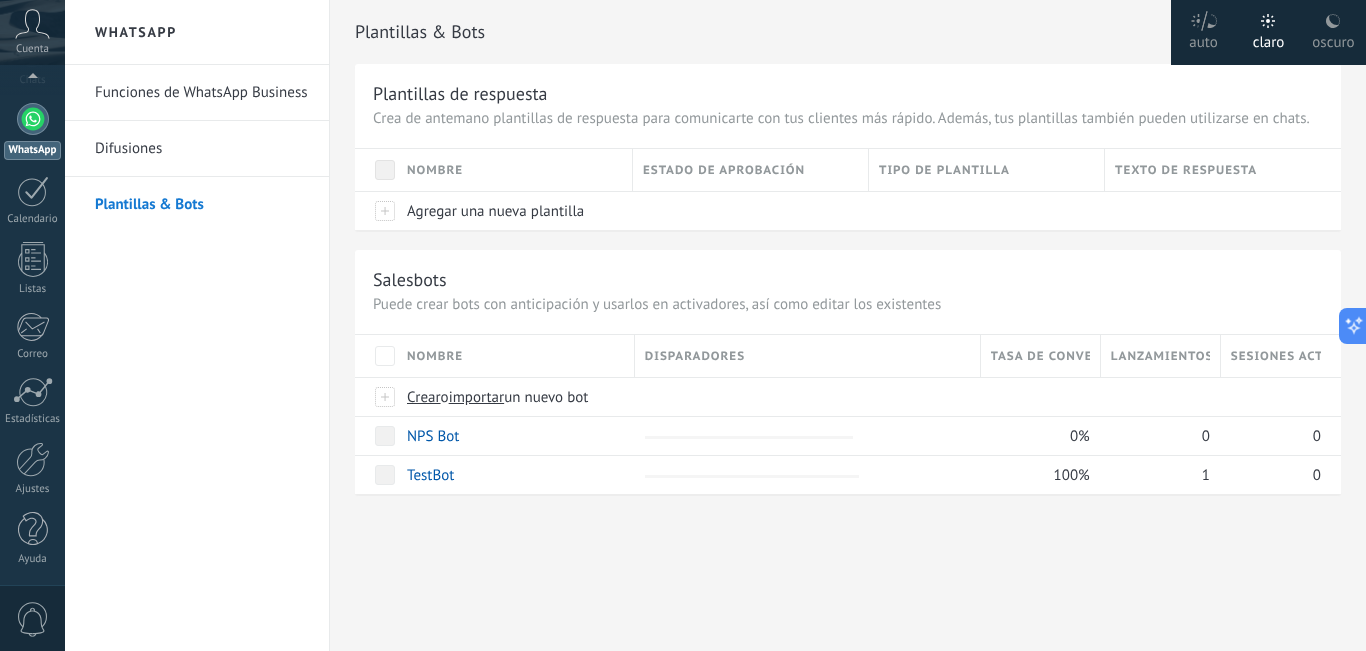 click on "0" at bounding box center [33, 619] 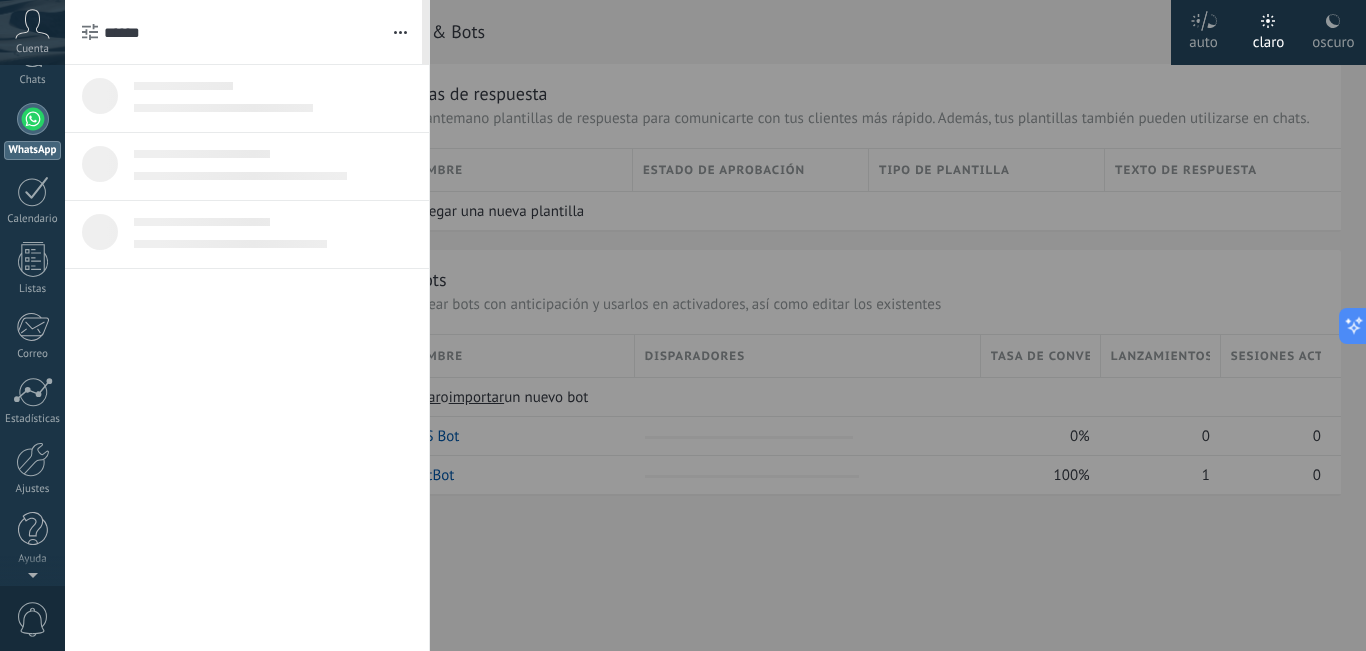 scroll, scrollTop: 0, scrollLeft: 0, axis: both 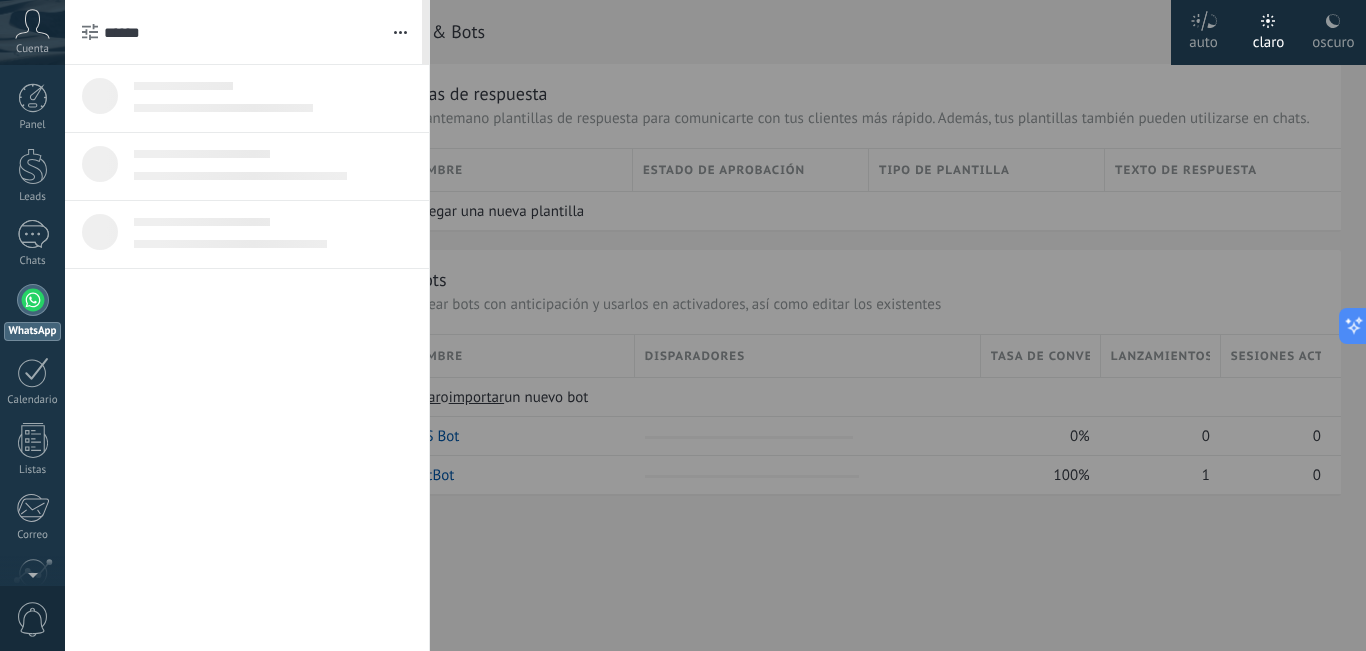 click at bounding box center [400, 32] 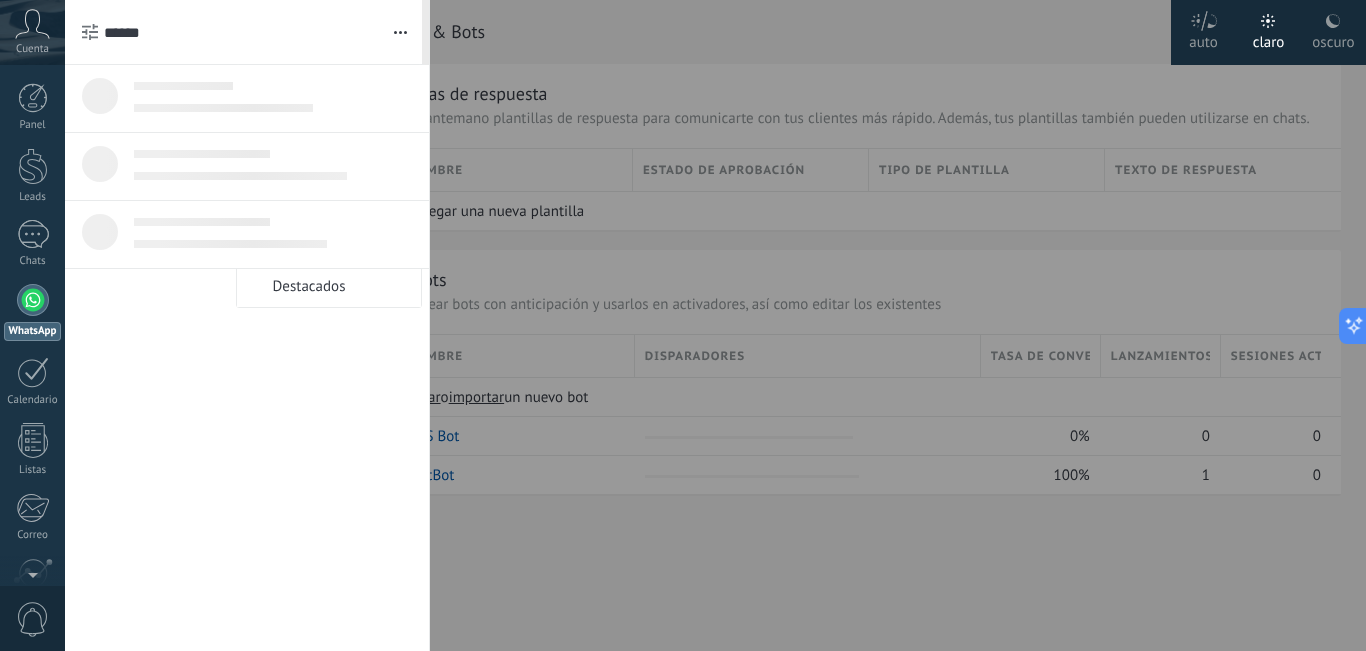 click at bounding box center (400, 32) 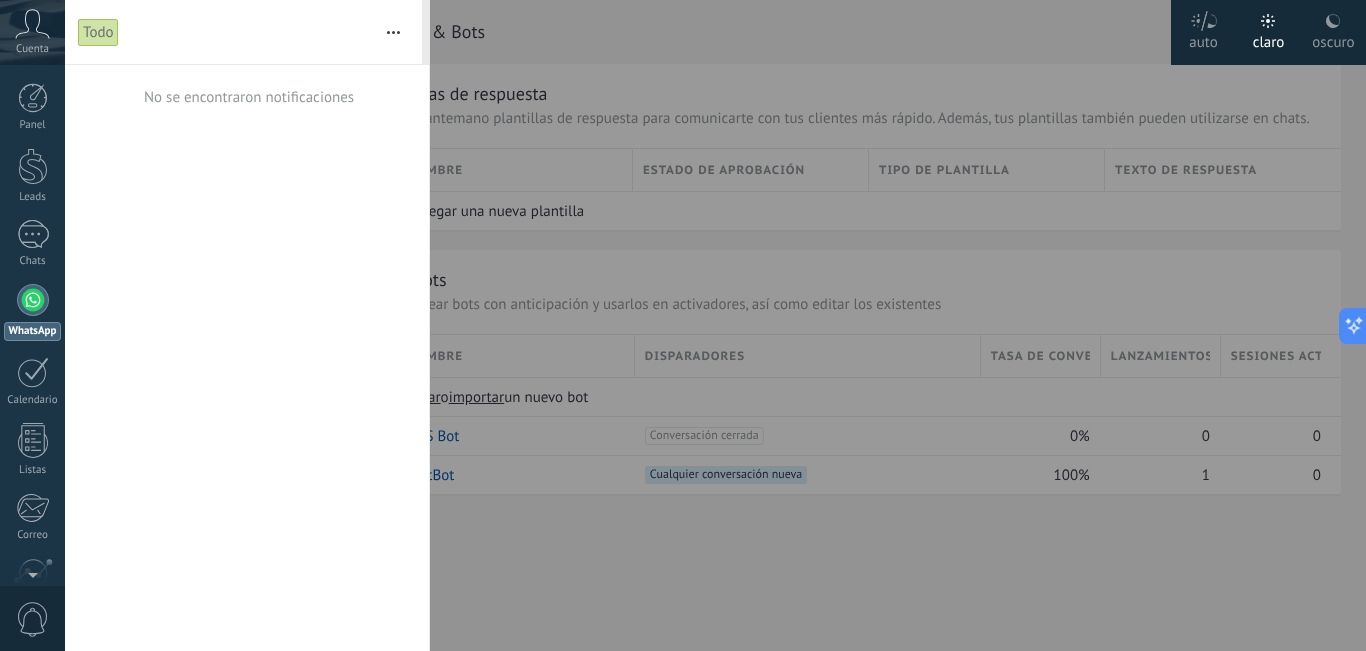 click on "Cuenta" at bounding box center [32, 49] 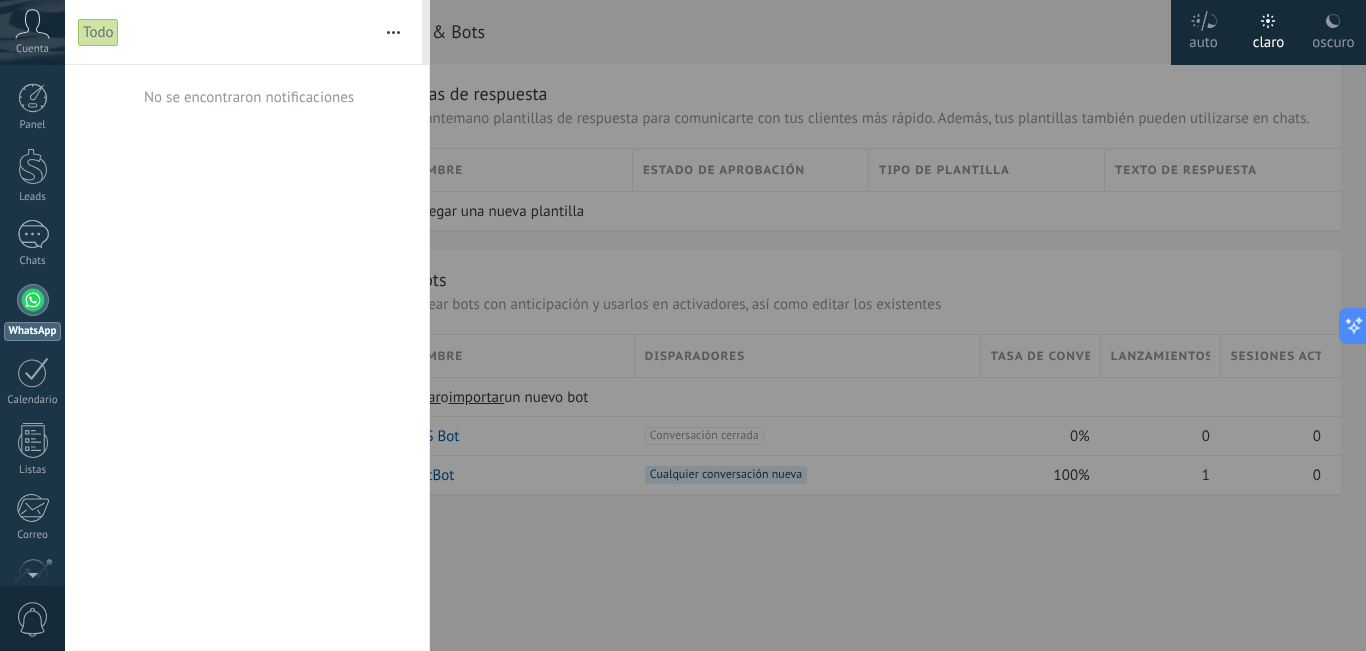 click at bounding box center (683, 325) 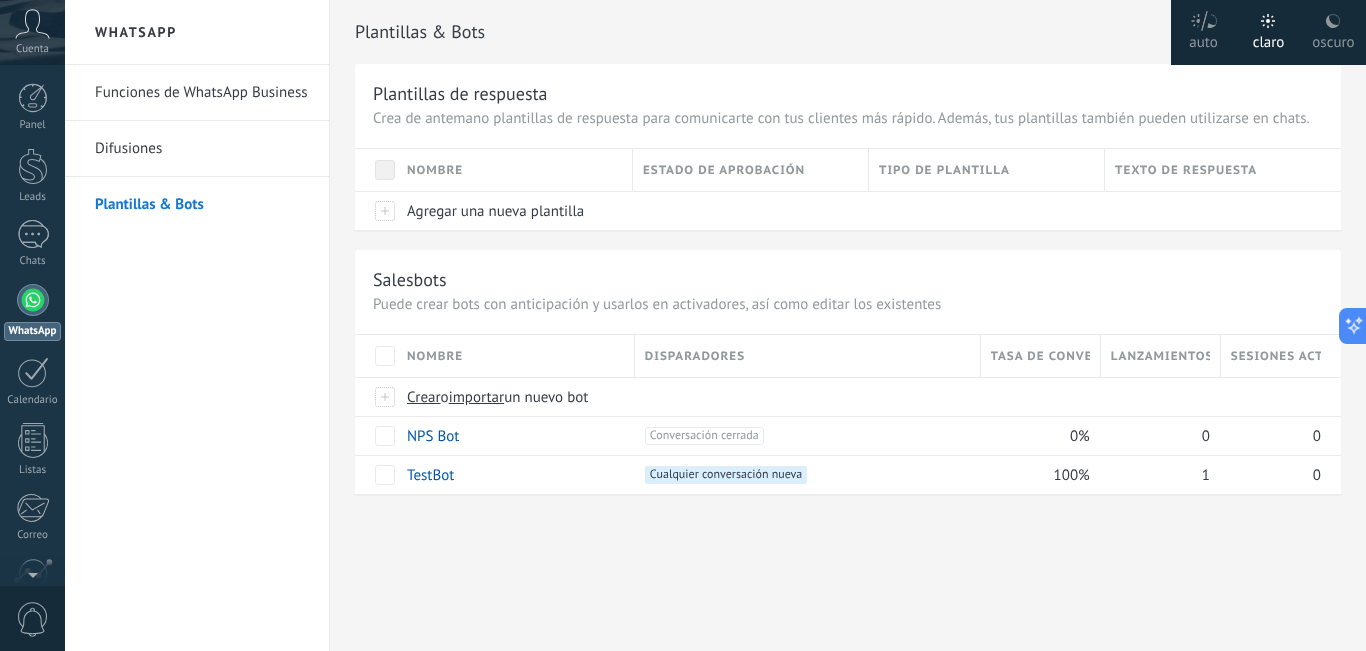click on "oscuro" at bounding box center [1203, 39] 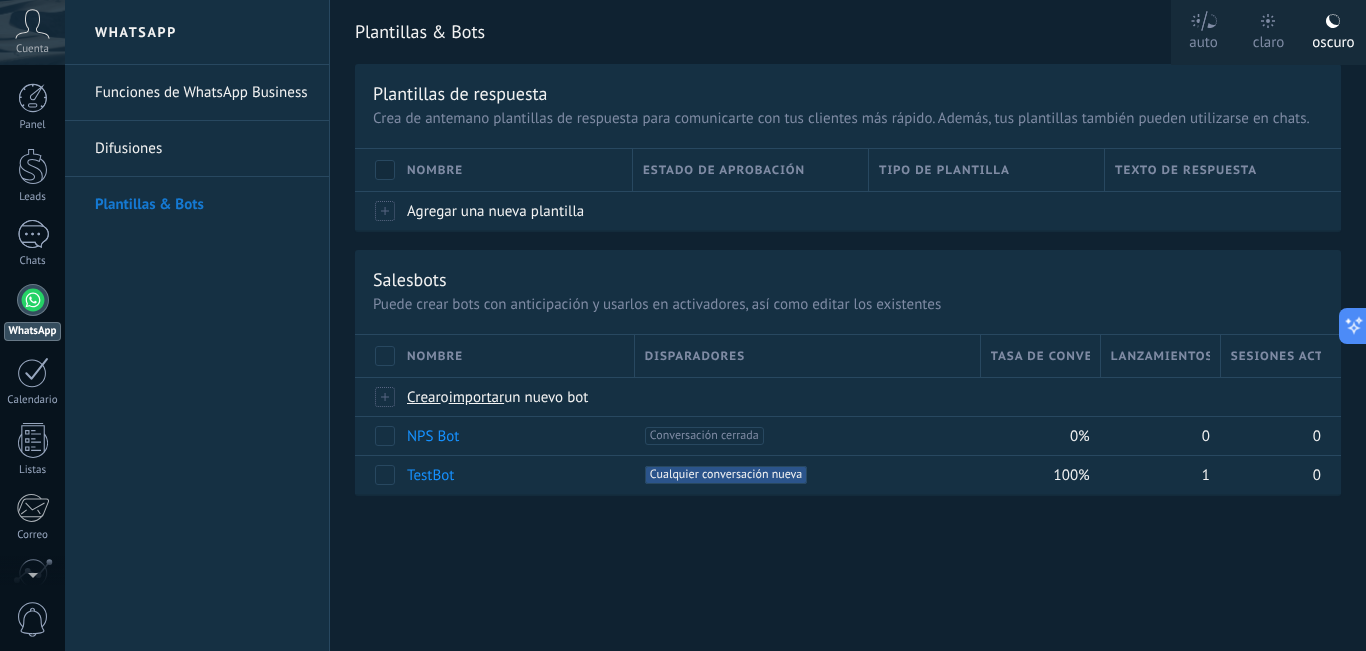 click on "claro" at bounding box center [1203, 39] 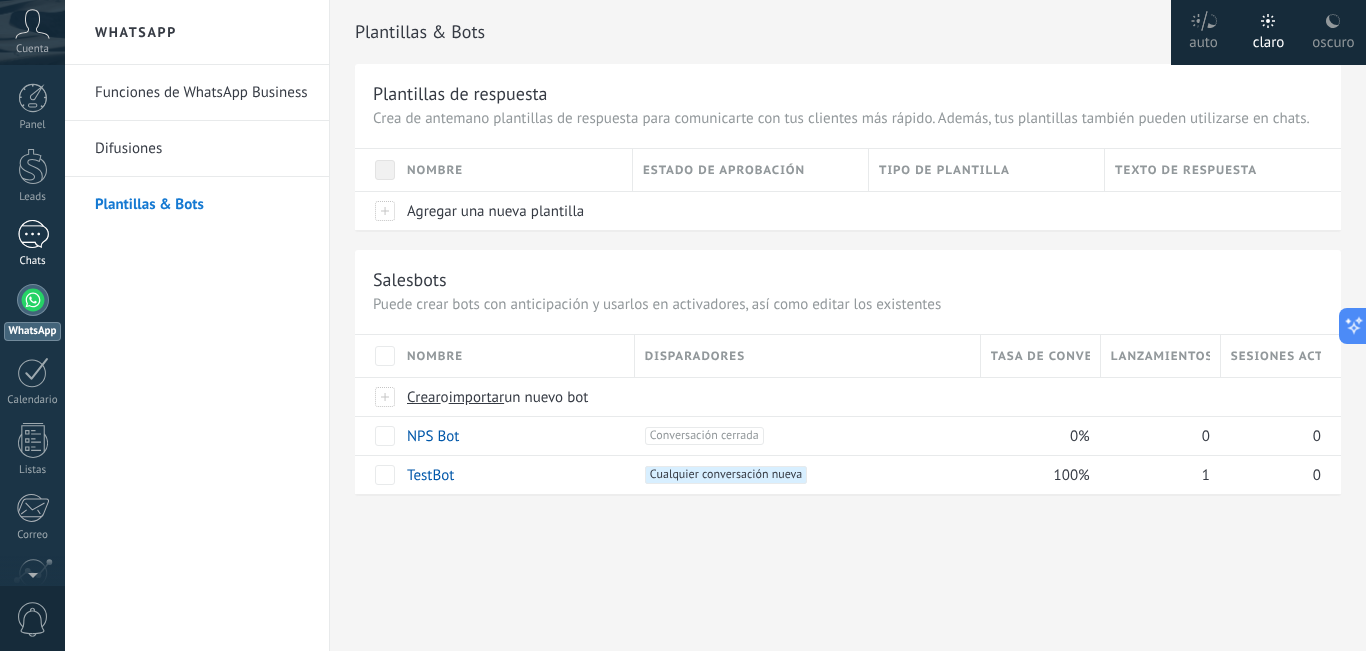 click on "Chats" at bounding box center (33, 261) 